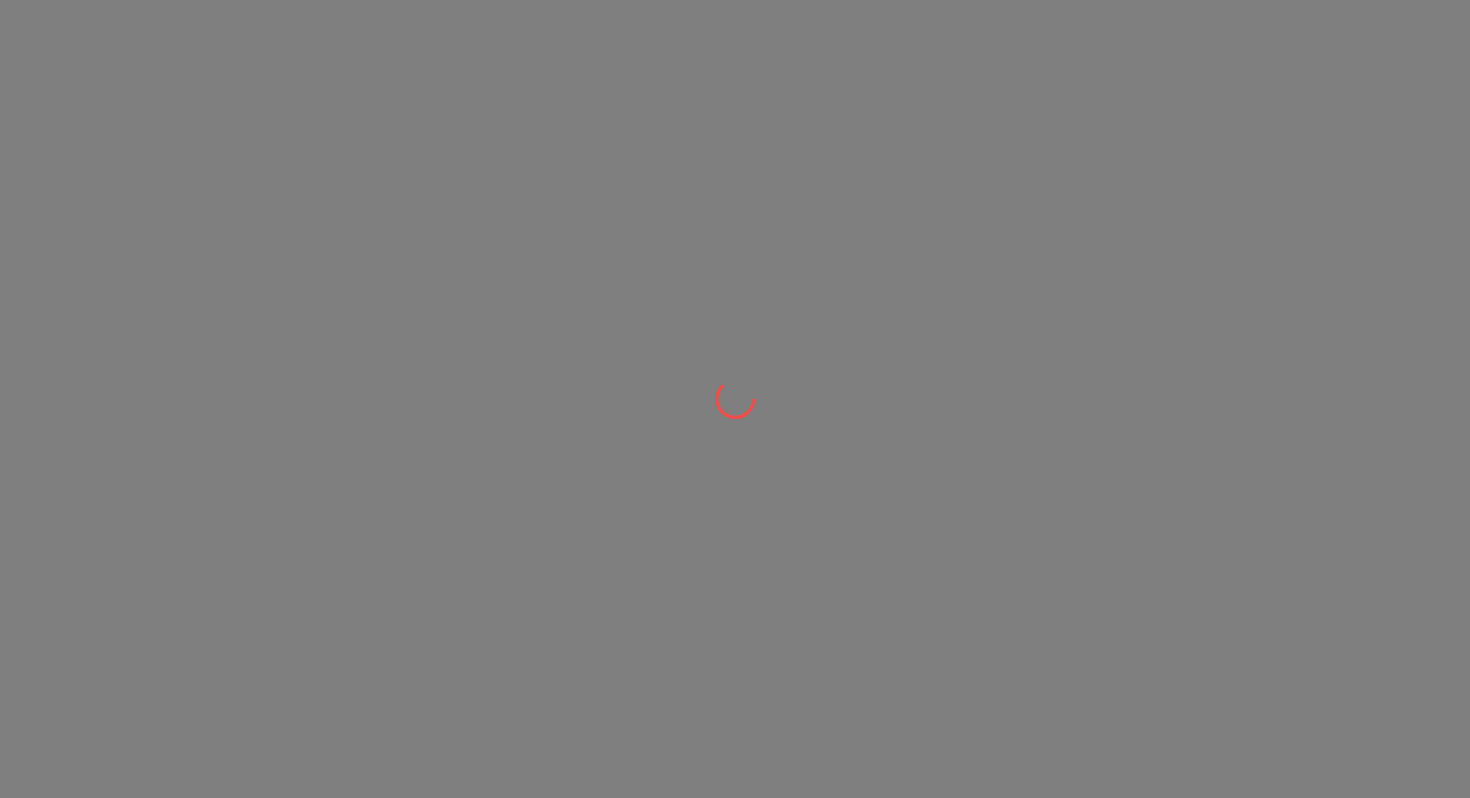 scroll, scrollTop: 0, scrollLeft: 0, axis: both 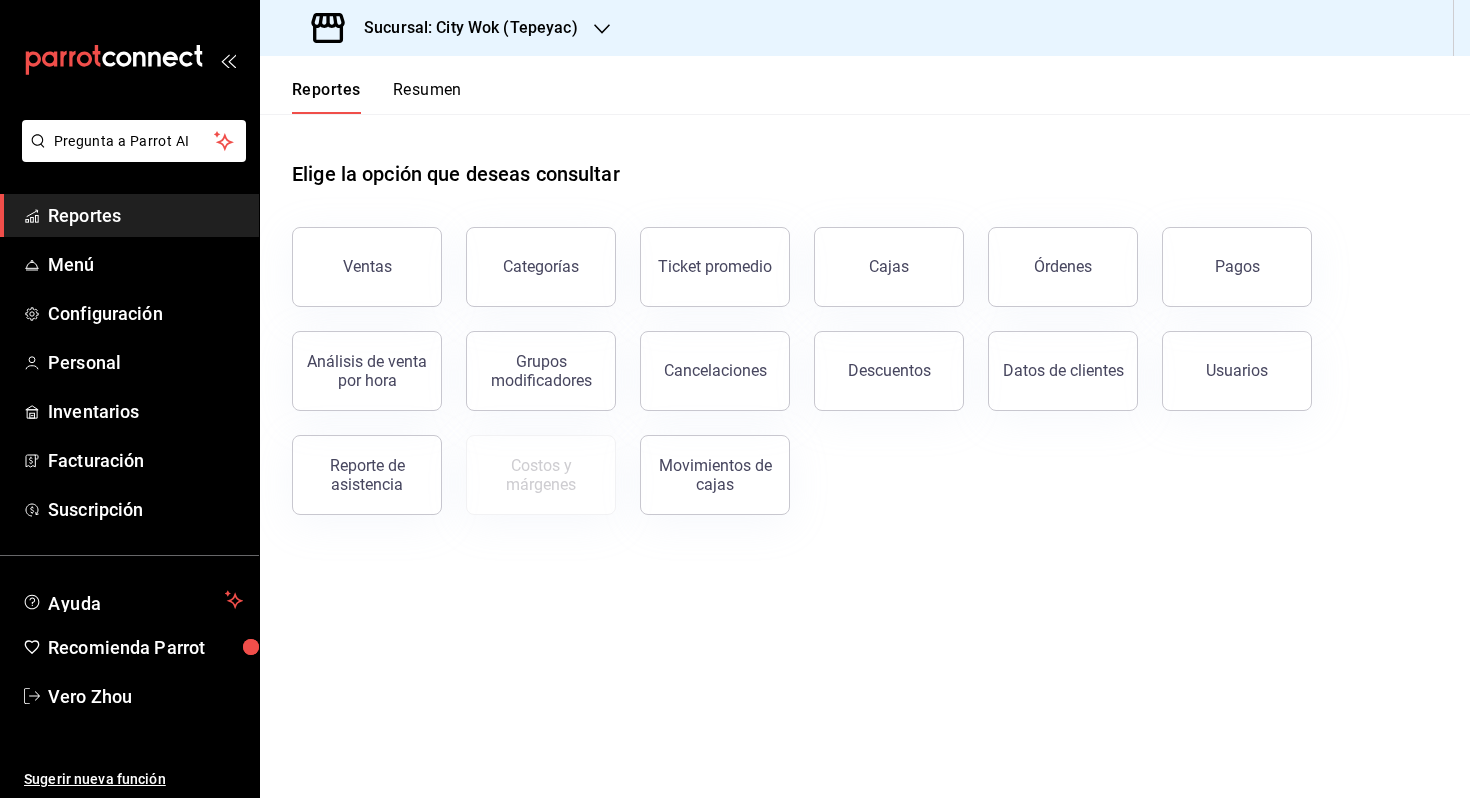 click on "Resumen" at bounding box center (427, 97) 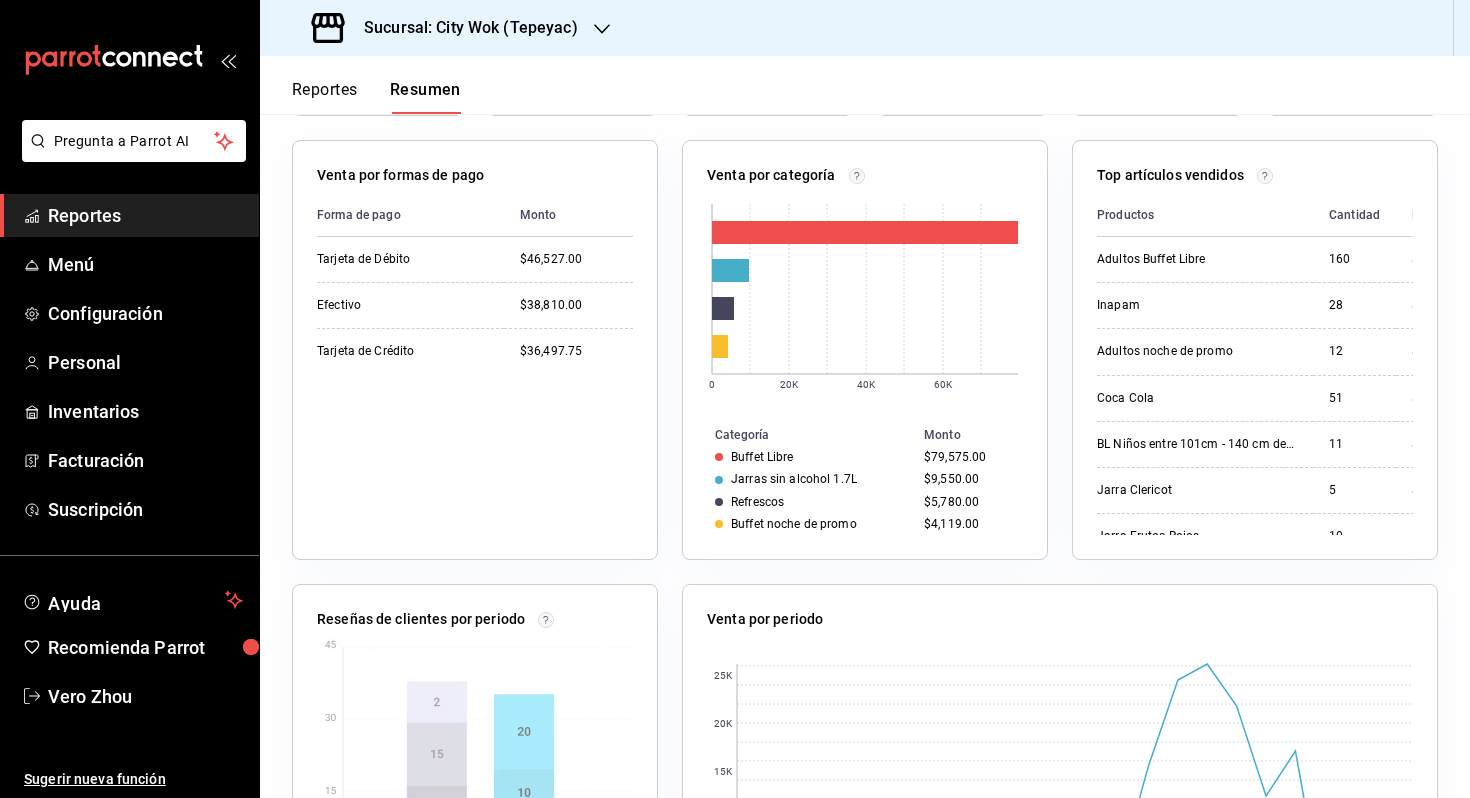 scroll, scrollTop: 0, scrollLeft: 0, axis: both 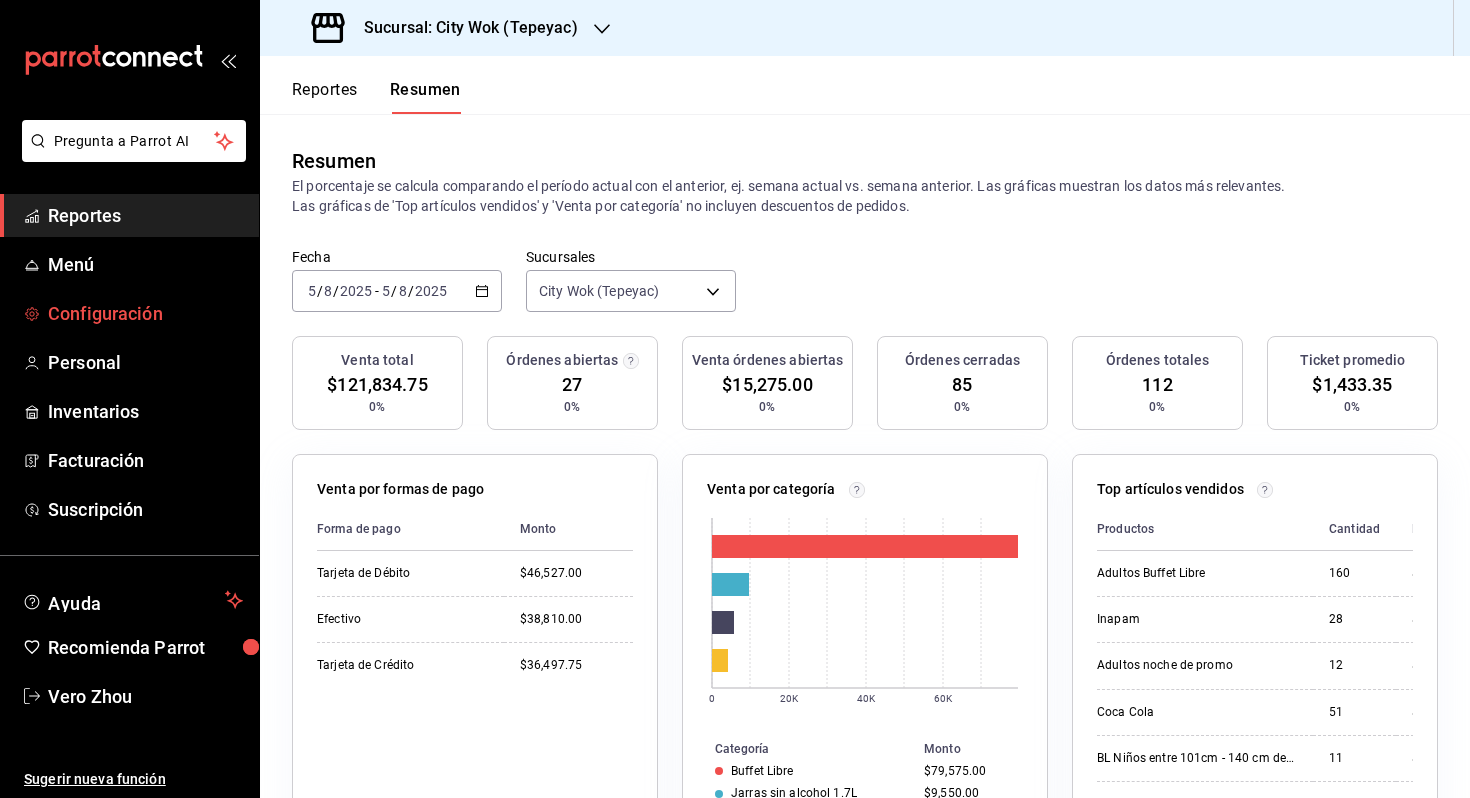click on "Configuración" at bounding box center [145, 313] 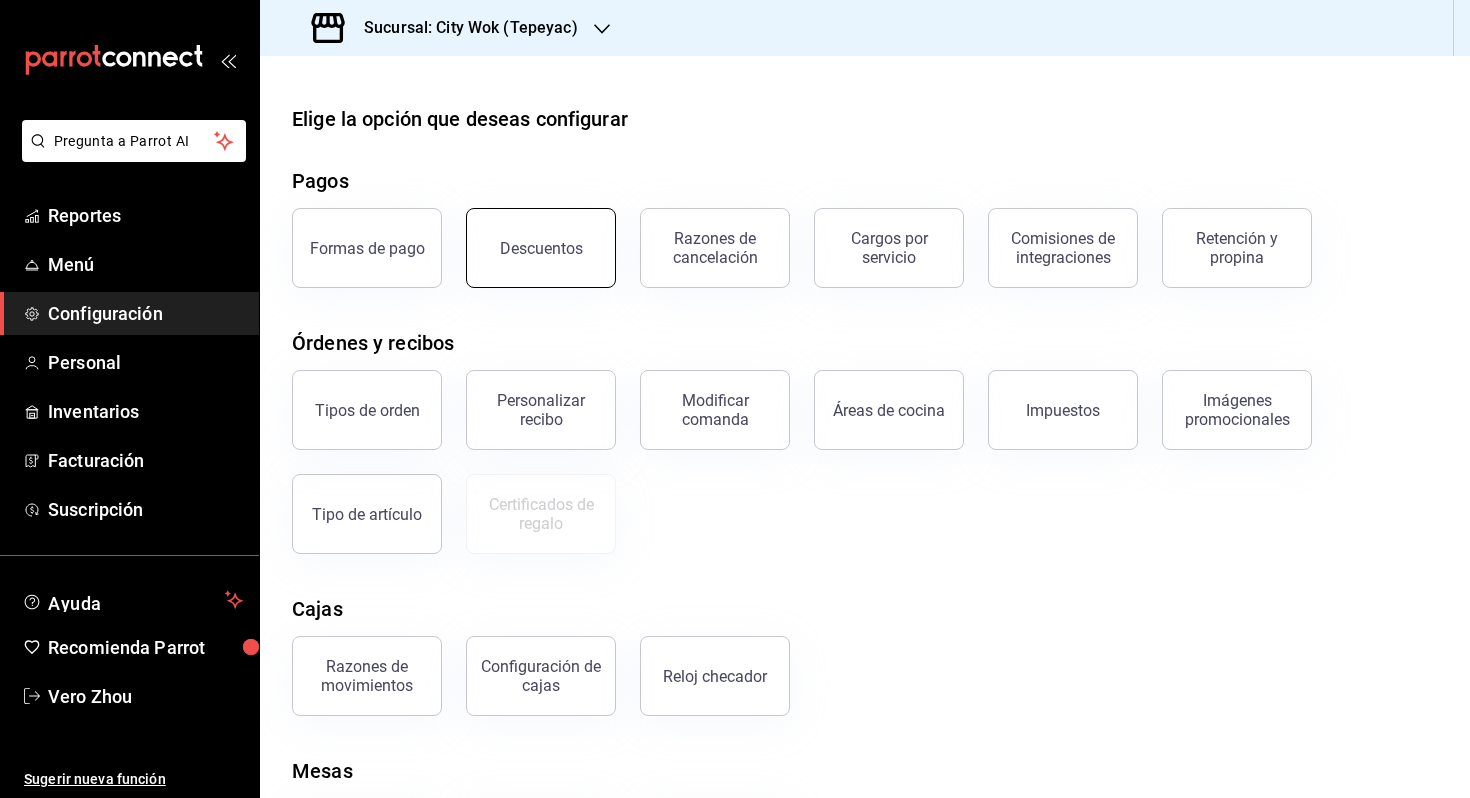 click on "Descuentos" at bounding box center [541, 248] 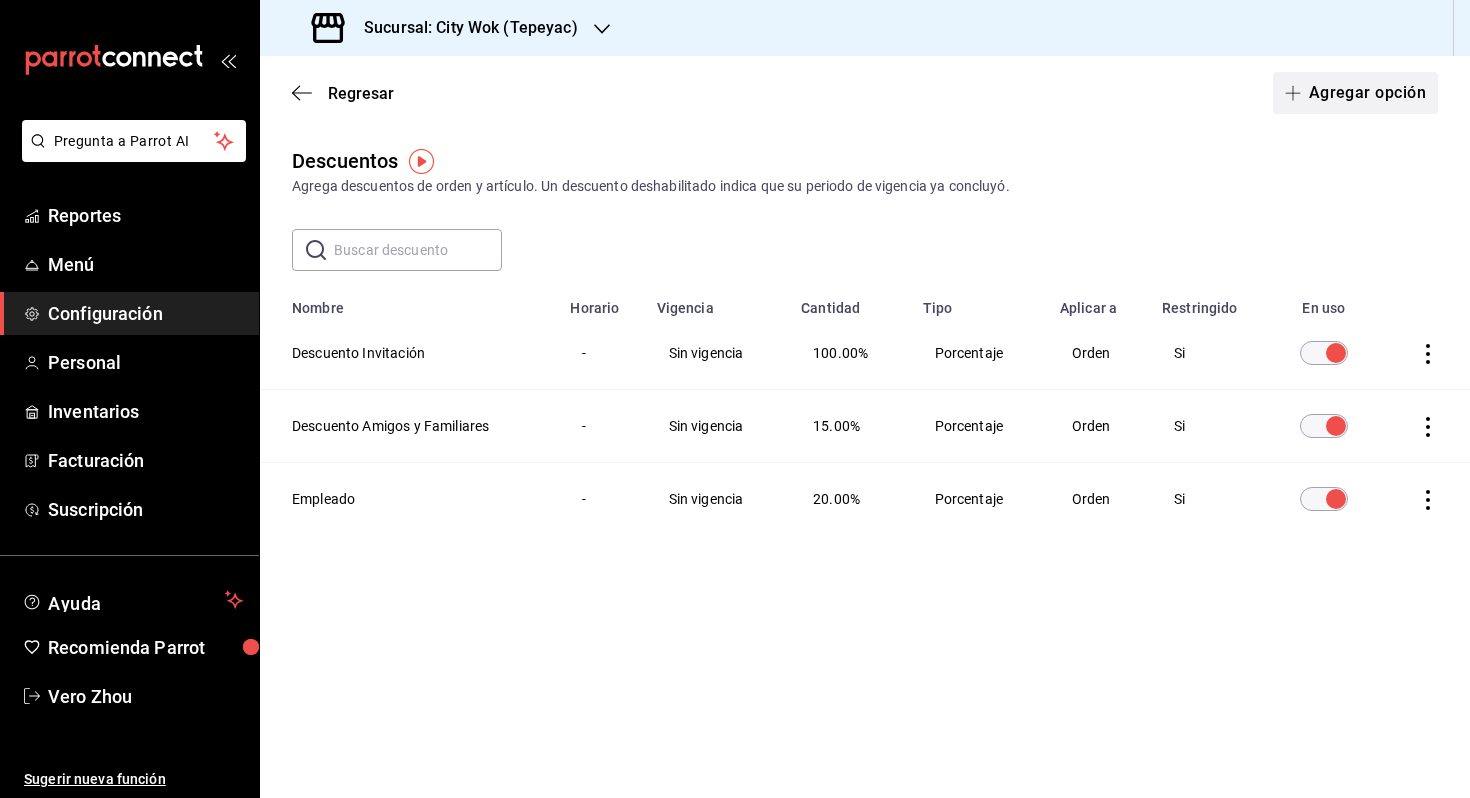 click on "Agregar opción" at bounding box center [1355, 93] 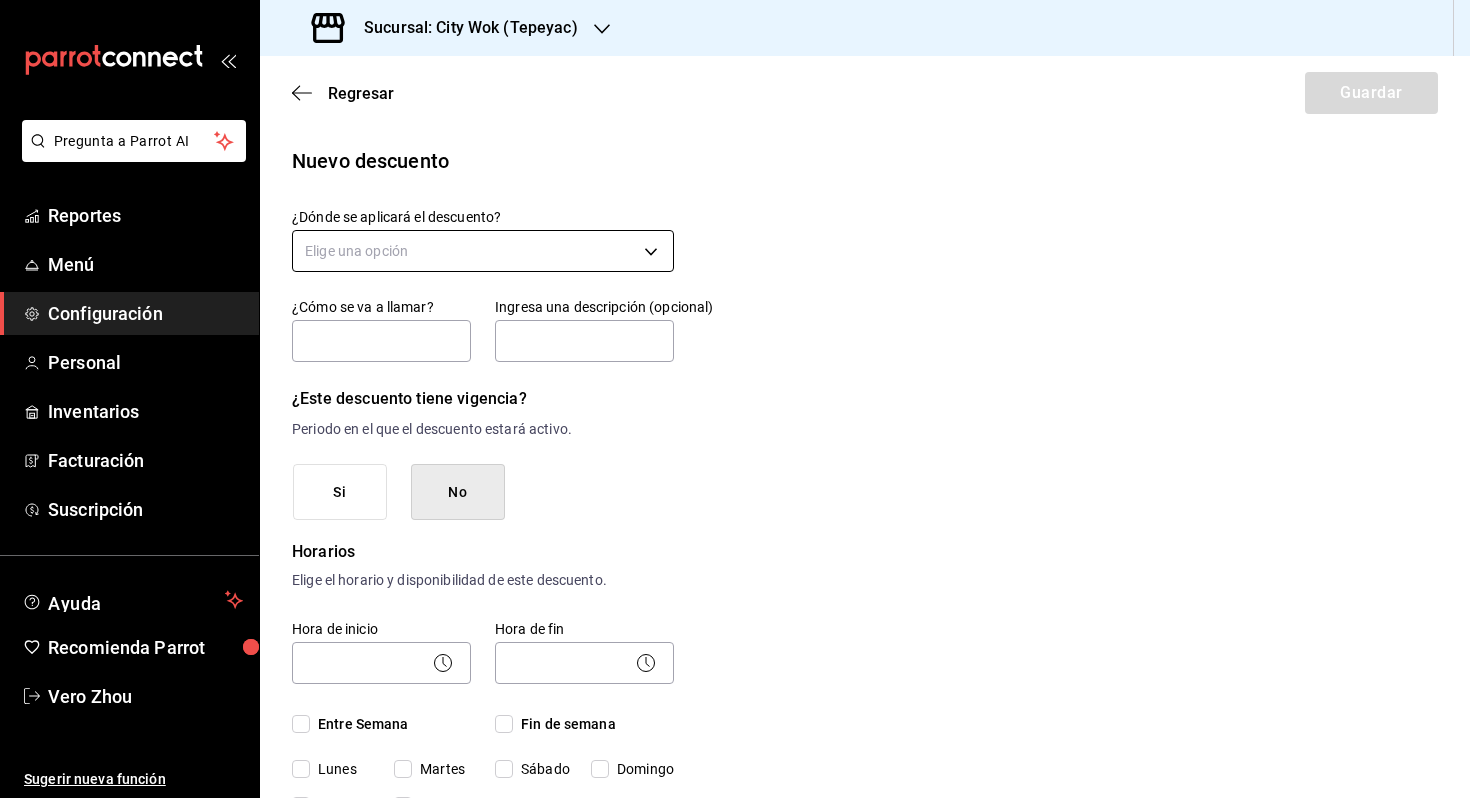 click on "Pregunta a Parrot AI Reportes   Menú   Configuración   Personal   Inventarios   Facturación   Suscripción   Ayuda Recomienda Parrot   Vero Zhou   Sugerir nueva función   Sucursal: City Wok ([CITY]) Regresar Guardar Nuevo descuento ¿Dónde se aplicará el descuento? Elige una opción ¿Cómo se va a llamar? Ingresa una descripción (opcional) ¿Este descuento tiene vigencia? Periodo en el que el descuento estará activo. Si No Horarios Elige el horario y disponibilidad de este descuento. Hora de inicio ​ Entre Semana Lunes Martes Miércoles Jueves Viernes Hora de fin ​ Fin de semana Sábado Domingo Agregar horario 1 de 5 horarios ¿Este descuento requiere un permiso especial para aplicarse? Solo los usuarios con el permiso de "Aplicar descuento" podrán usar este descuento en el Punto de Venta. Si No ¿Quieres que el usuario defina el valor del descuento en el Punto de Venta? Si No ¿Cómo se aplicará el descuento? Elige si el descuento será un porcentaje sobre el total o una cantidad fija. 0.00 %" at bounding box center [735, 399] 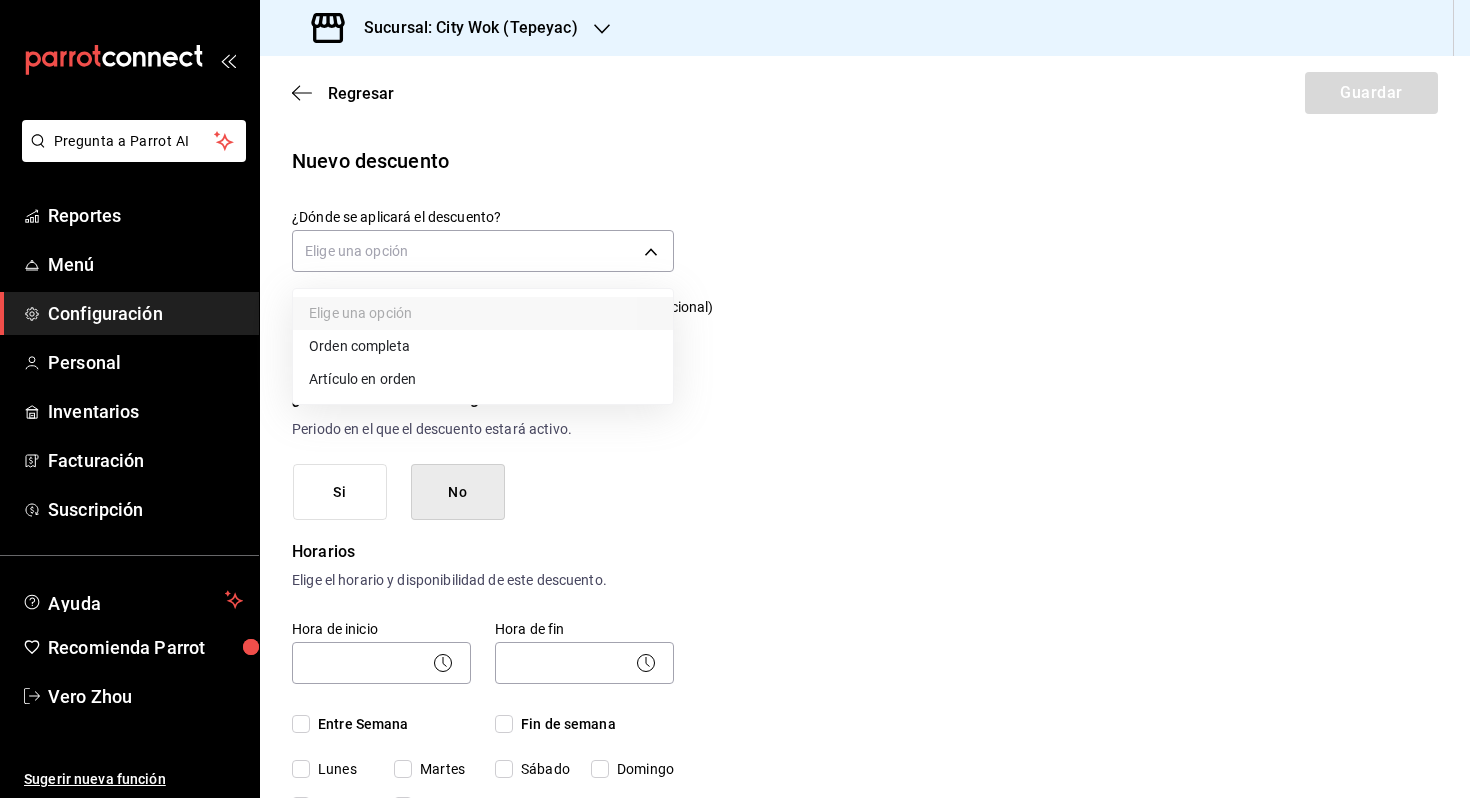 click on "Orden completa" at bounding box center [483, 346] 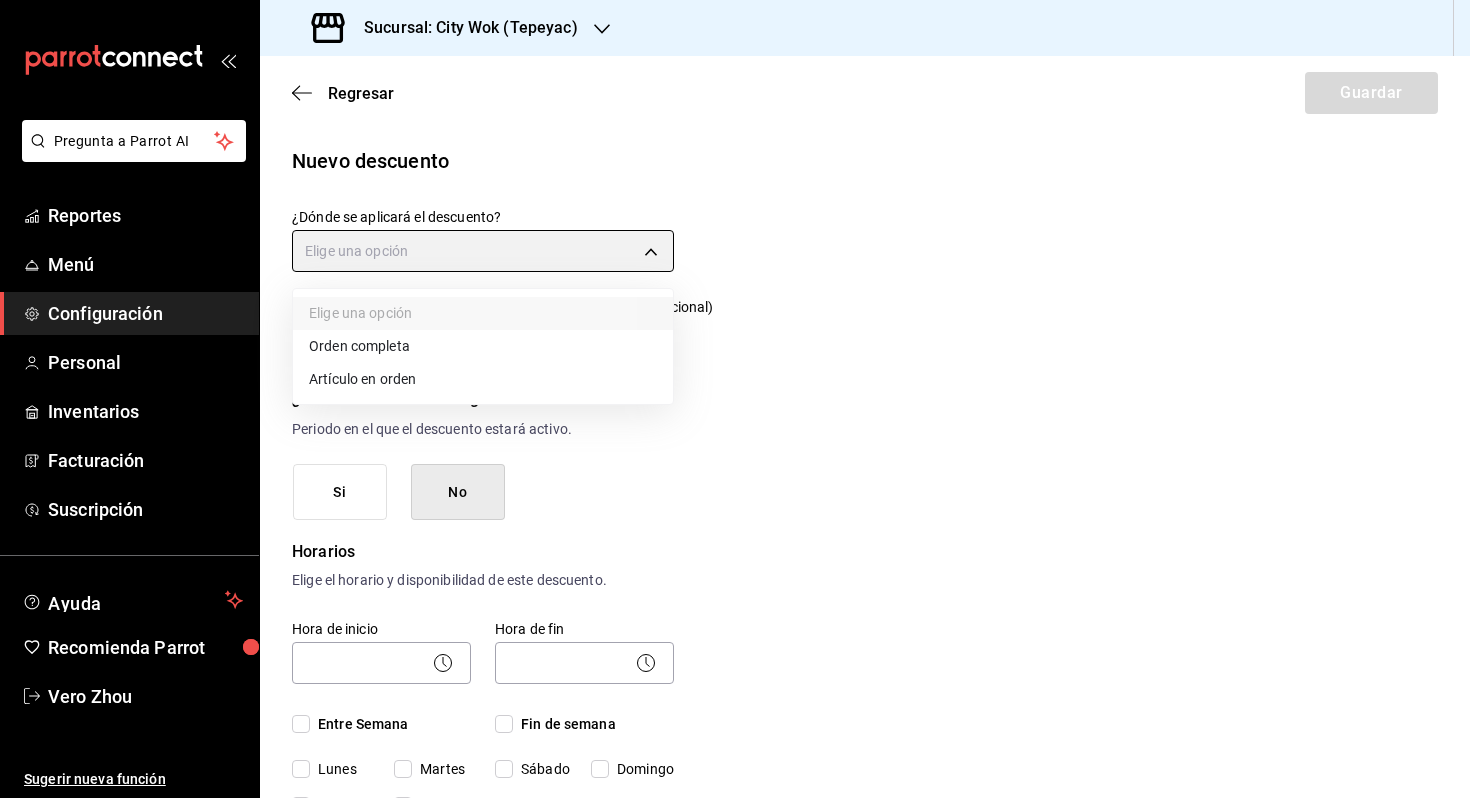 type on "ORDER" 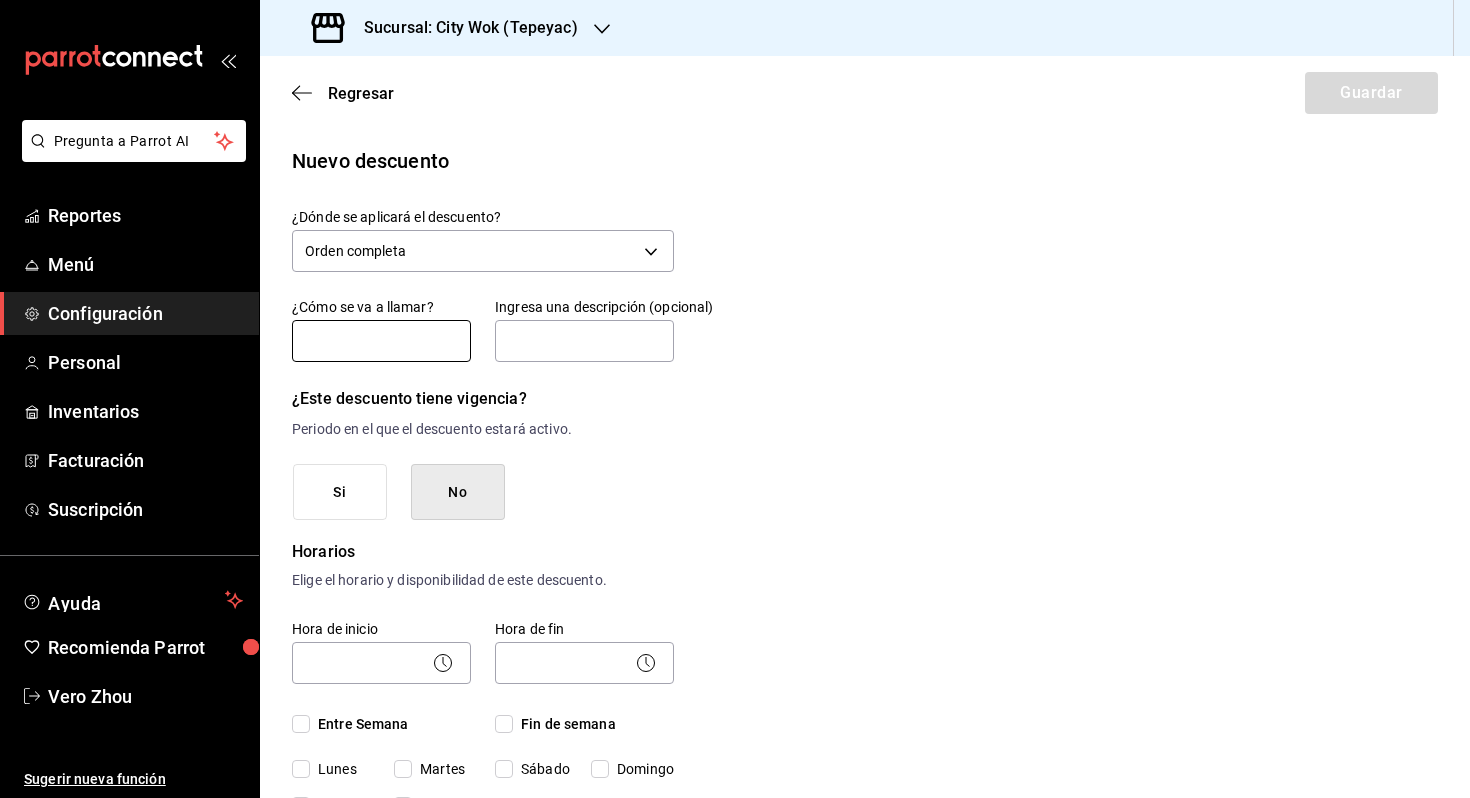 click at bounding box center (381, 341) 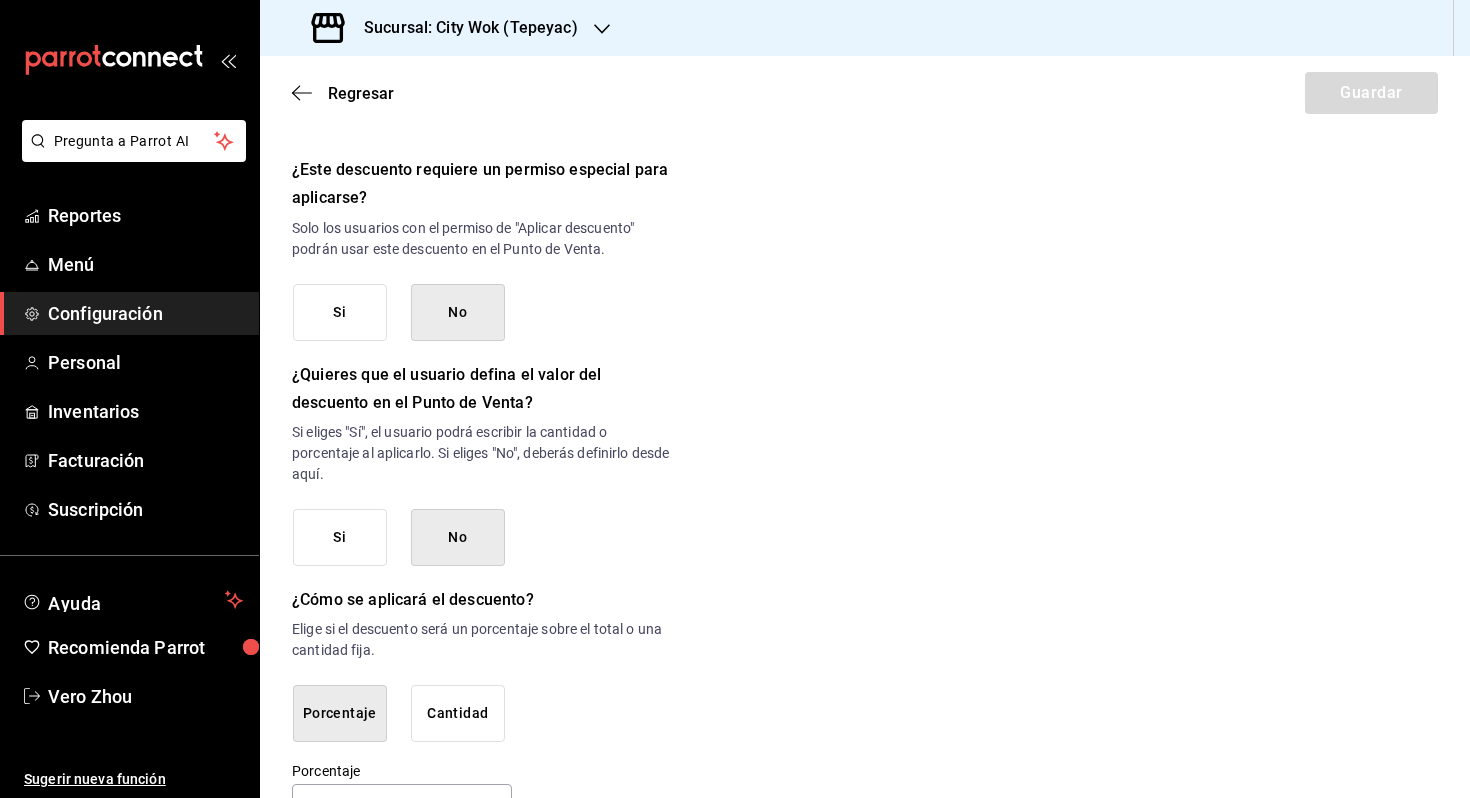 scroll, scrollTop: 896, scrollLeft: 0, axis: vertical 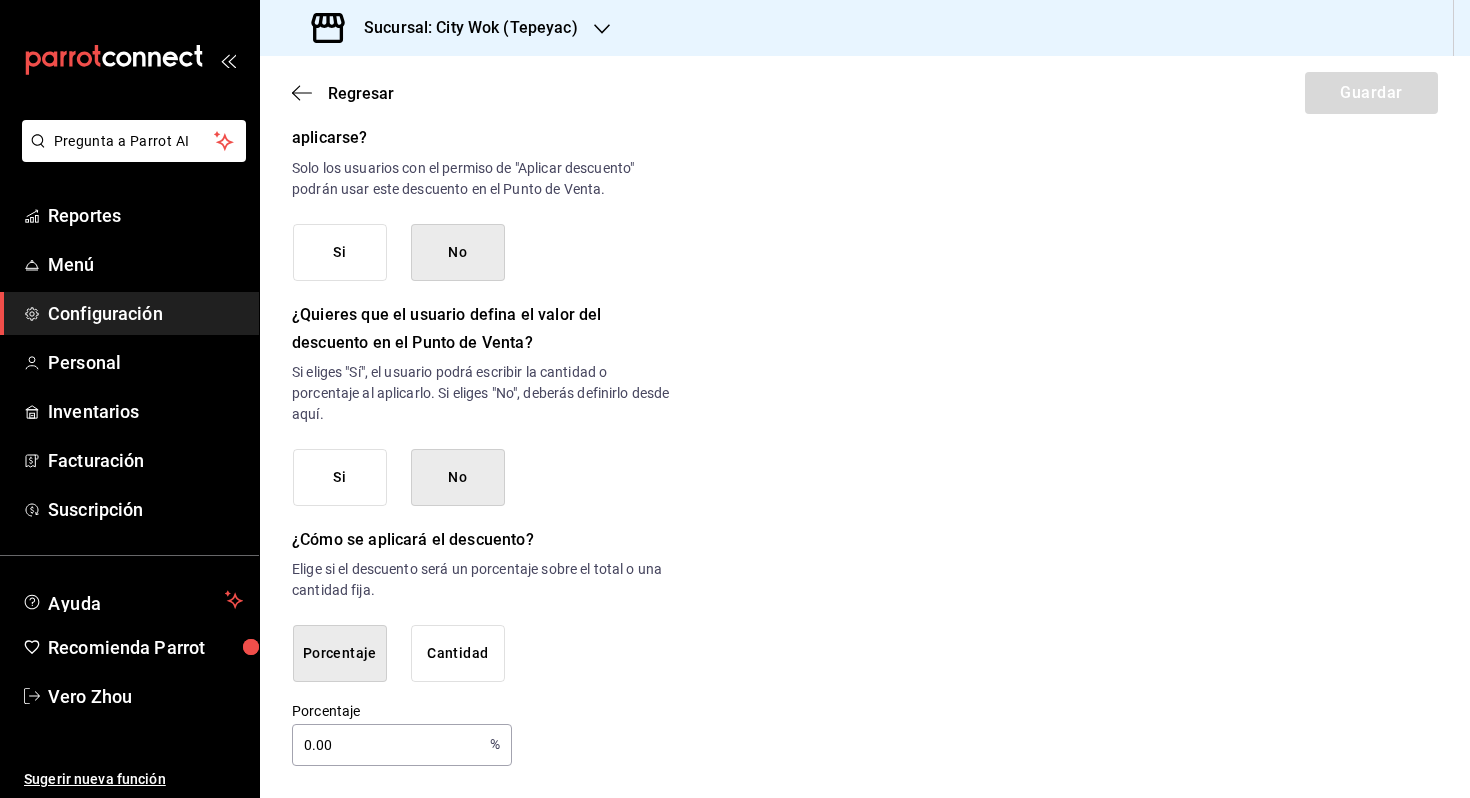 type on "Locatario" 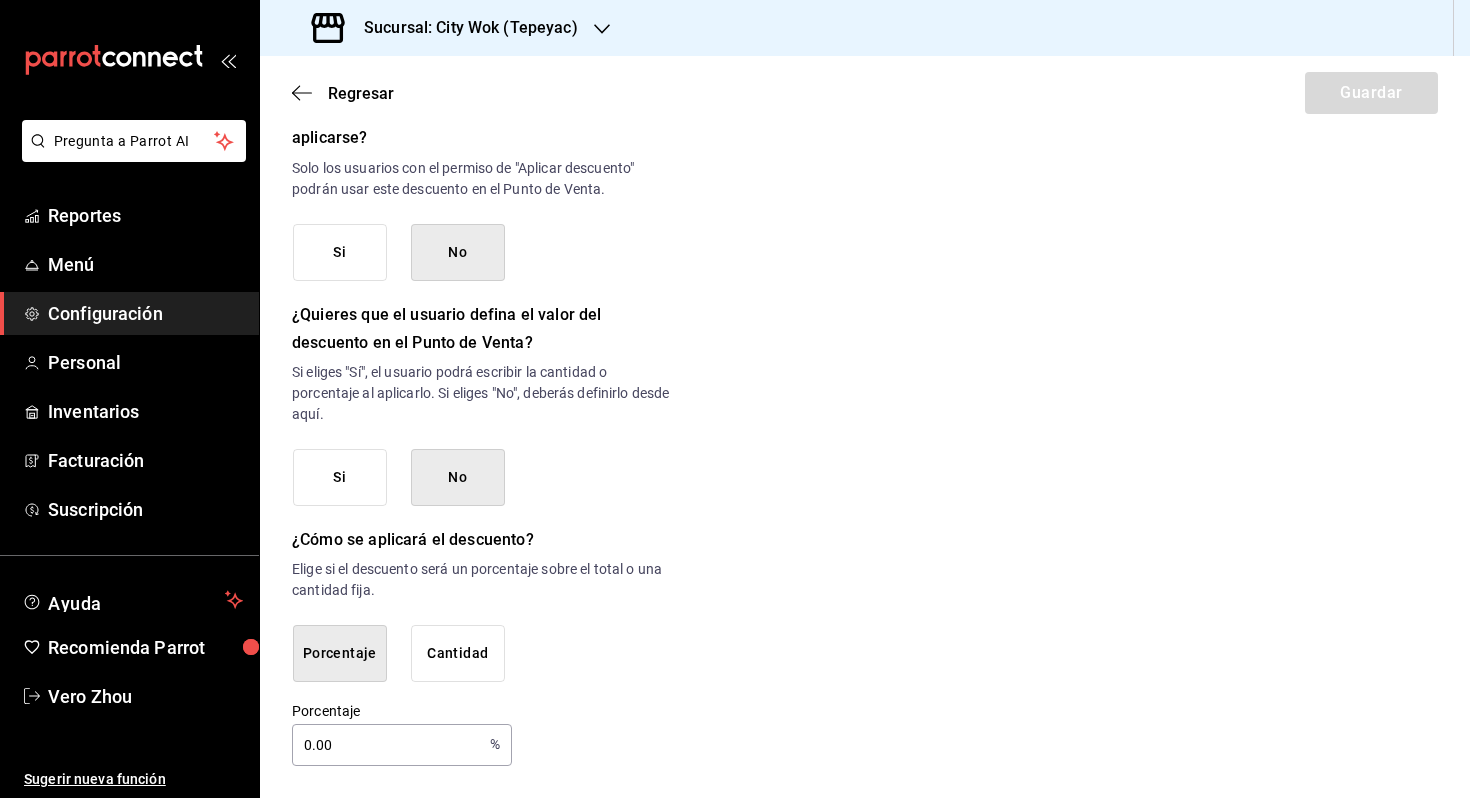 click on "0.00" at bounding box center (387, 745) 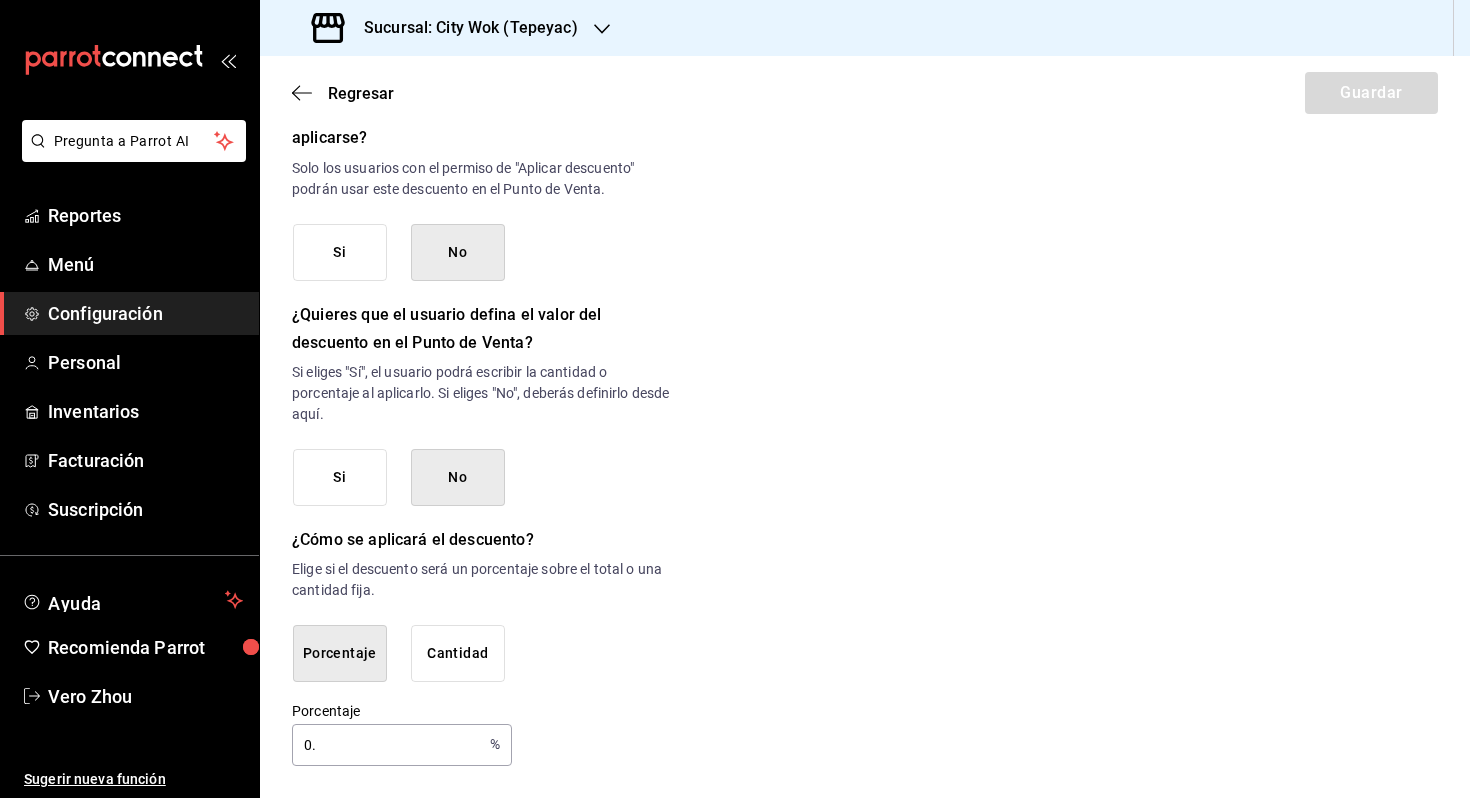 type on "0" 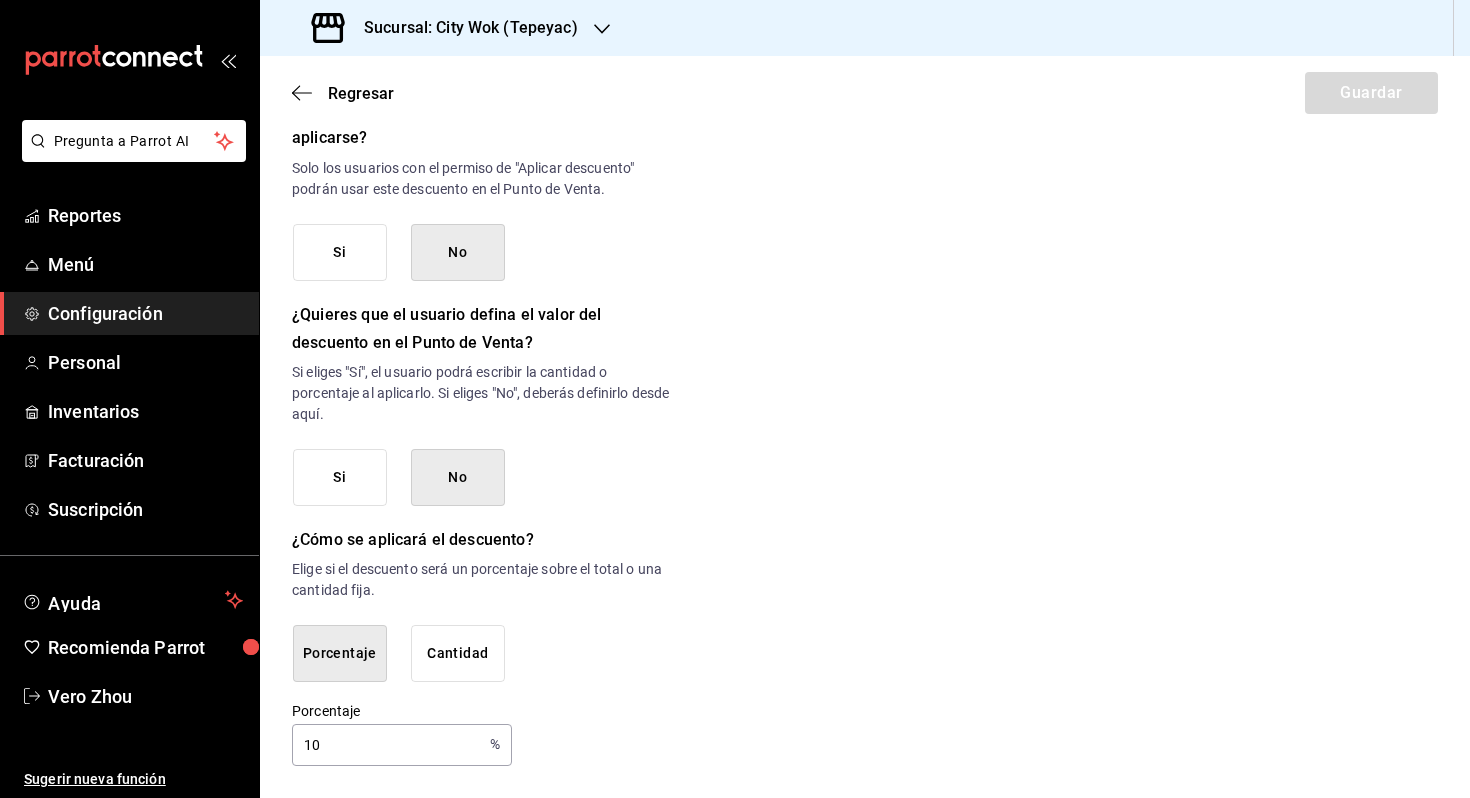 type on "10" 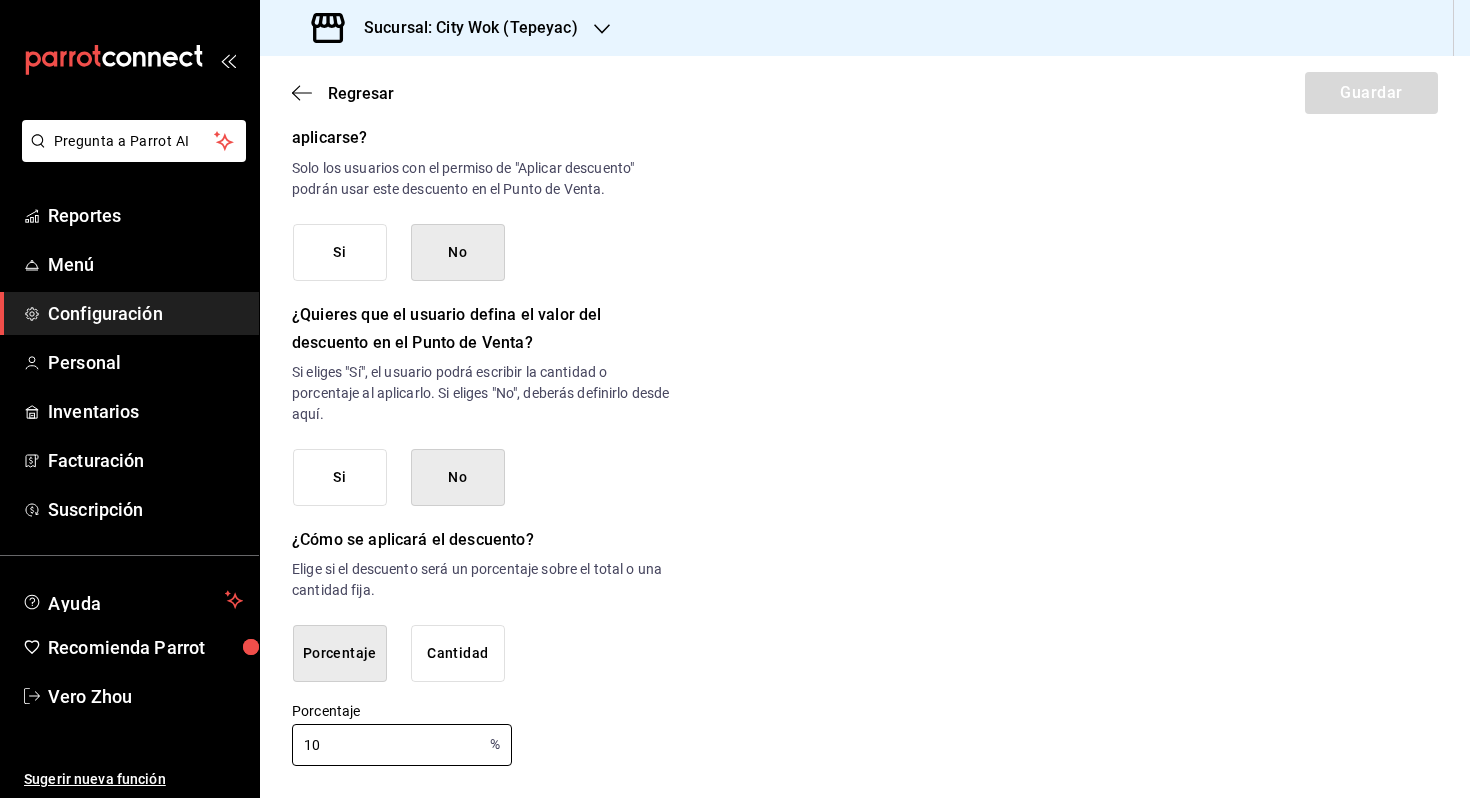 click on "Porcentaje Cantidad" at bounding box center (483, 653) 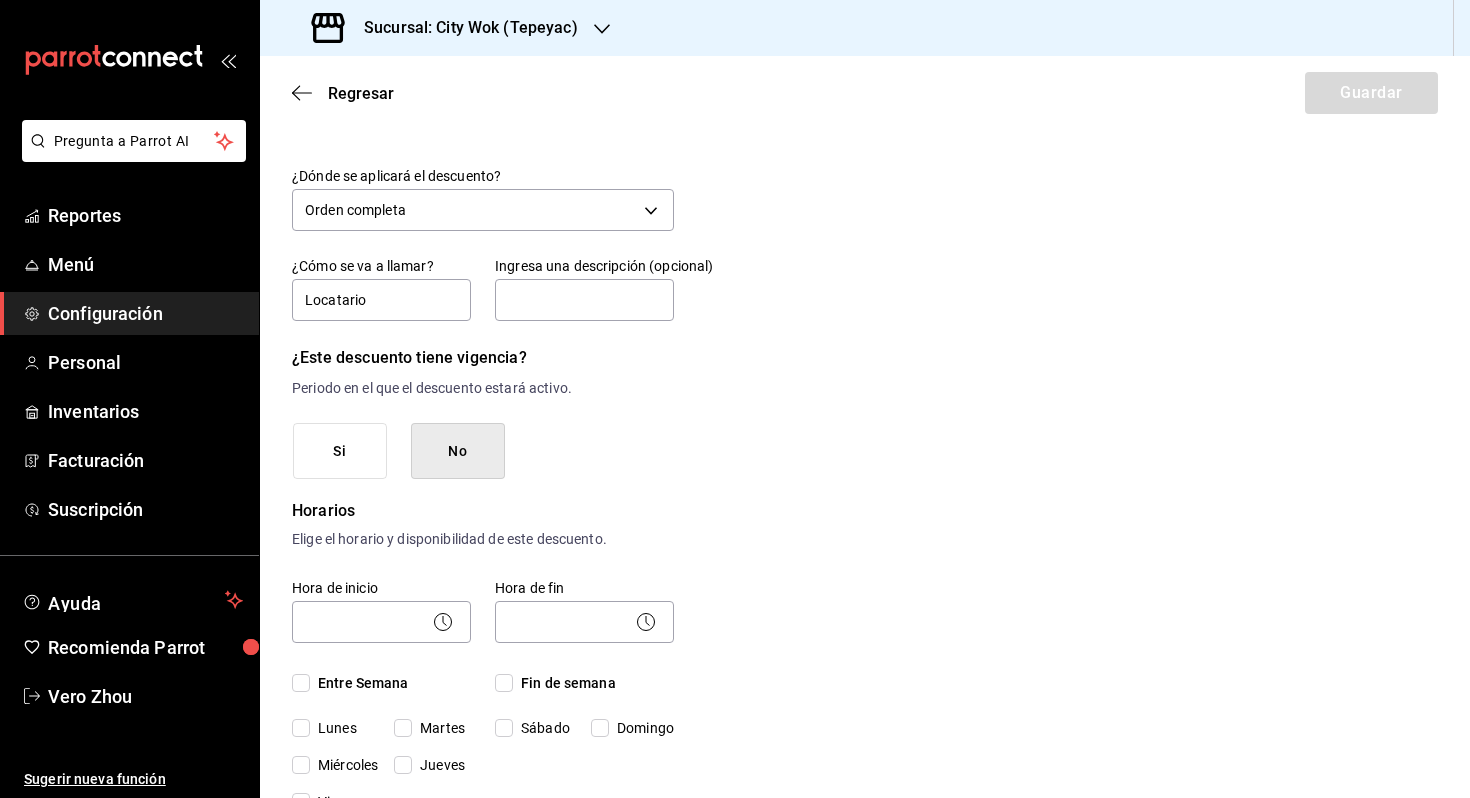 scroll, scrollTop: 0, scrollLeft: 0, axis: both 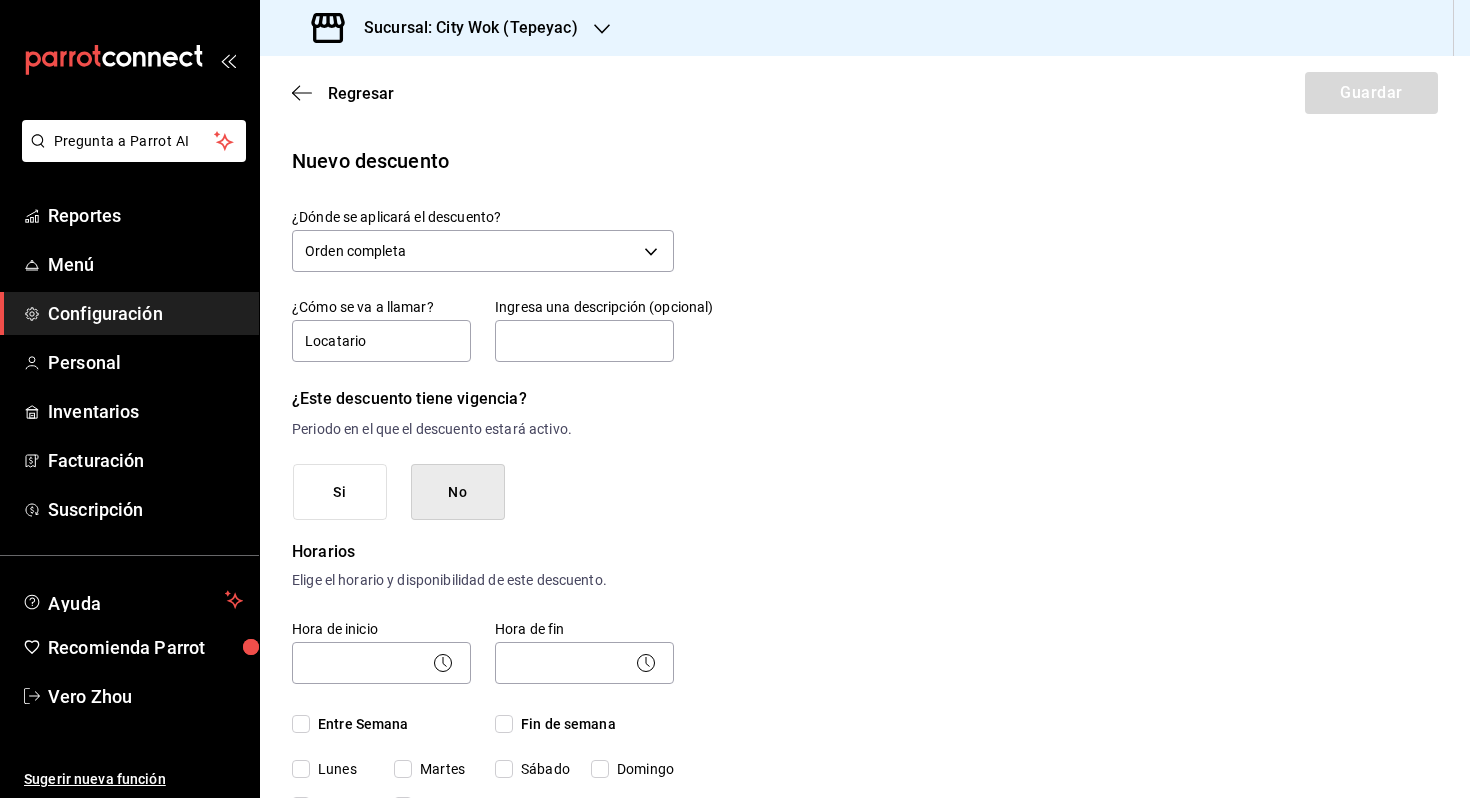 click on "Regresar Guardar" at bounding box center [865, 93] 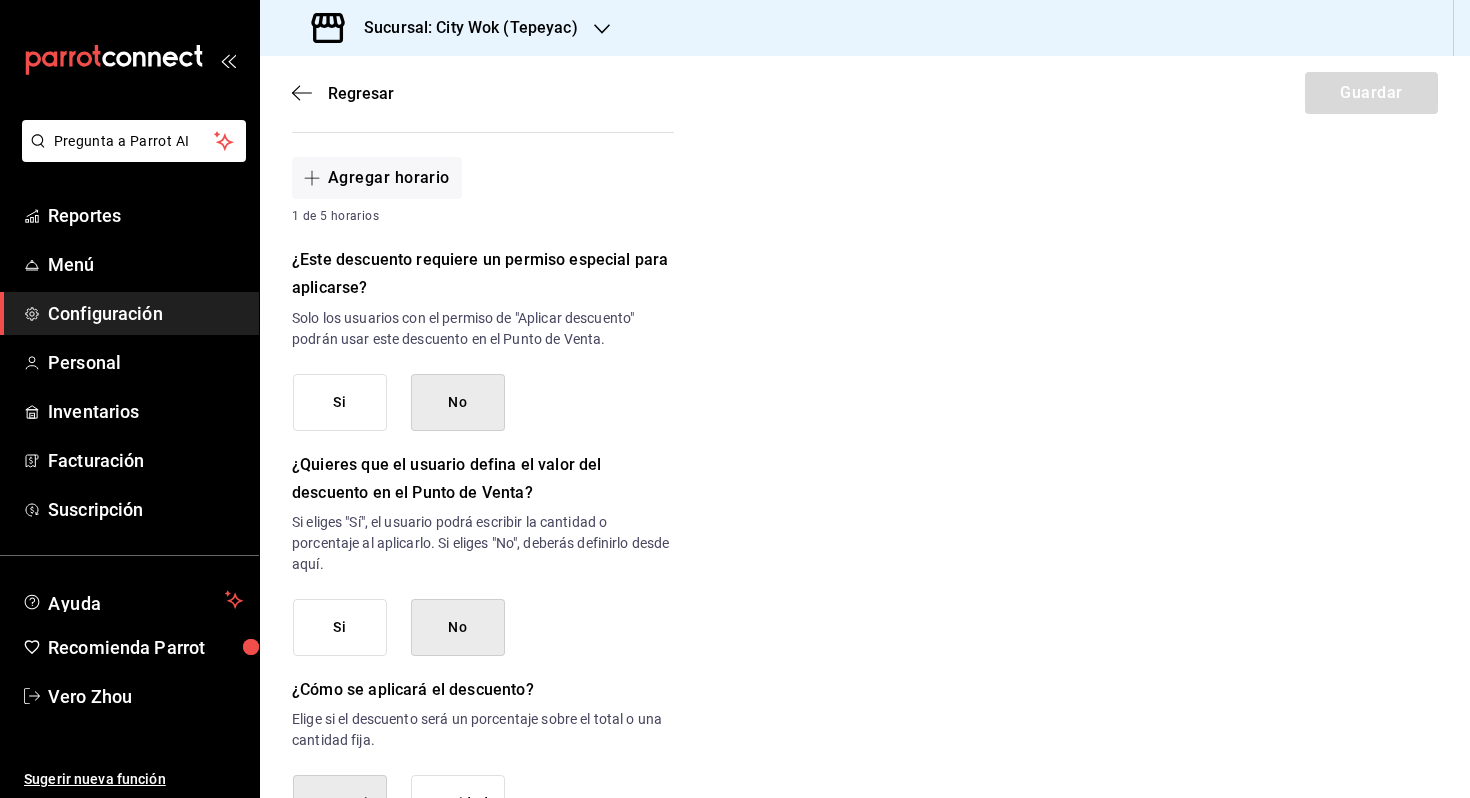 scroll, scrollTop: 742, scrollLeft: 0, axis: vertical 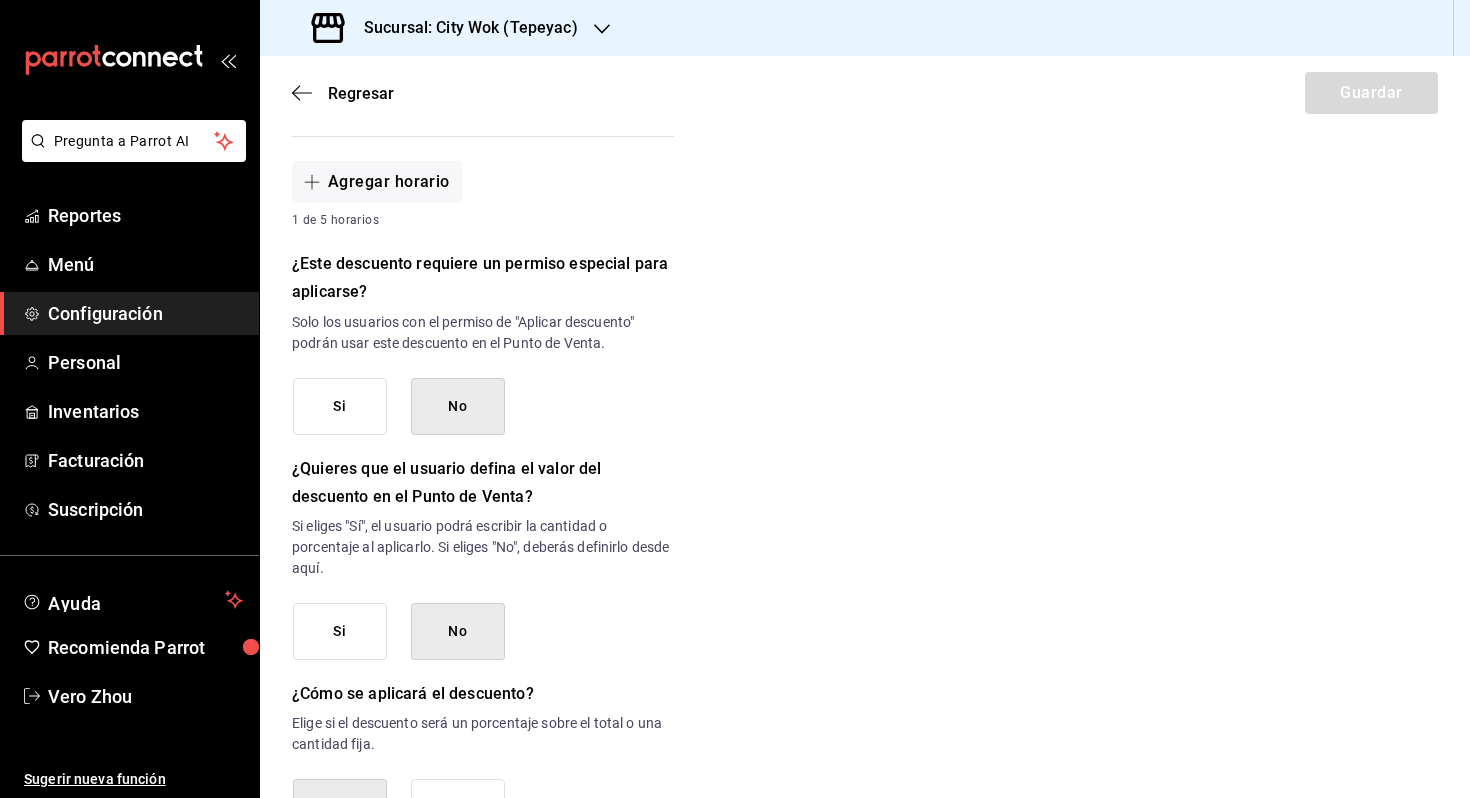 click on "Si" at bounding box center (340, 406) 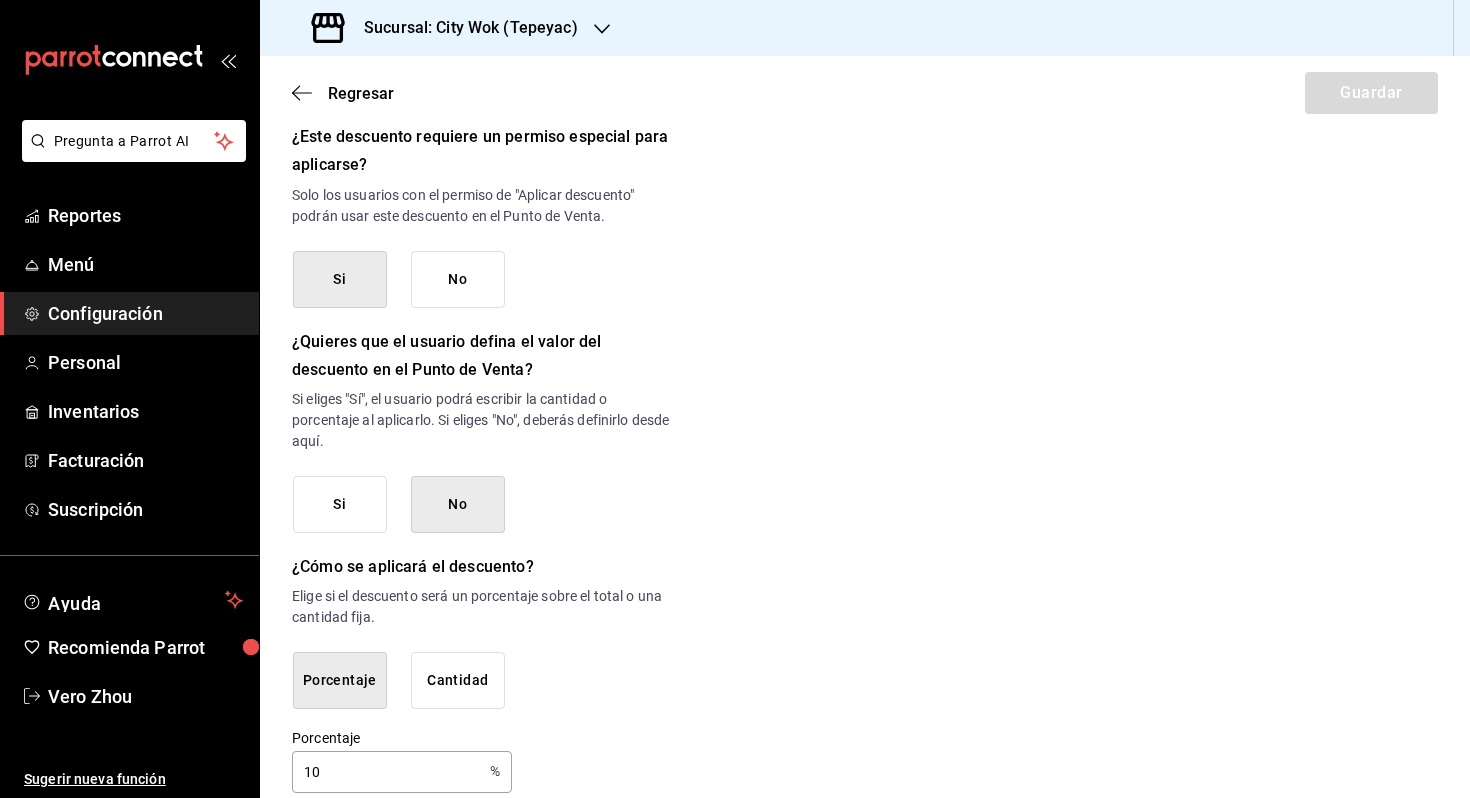 click on "Si" at bounding box center [340, 504] 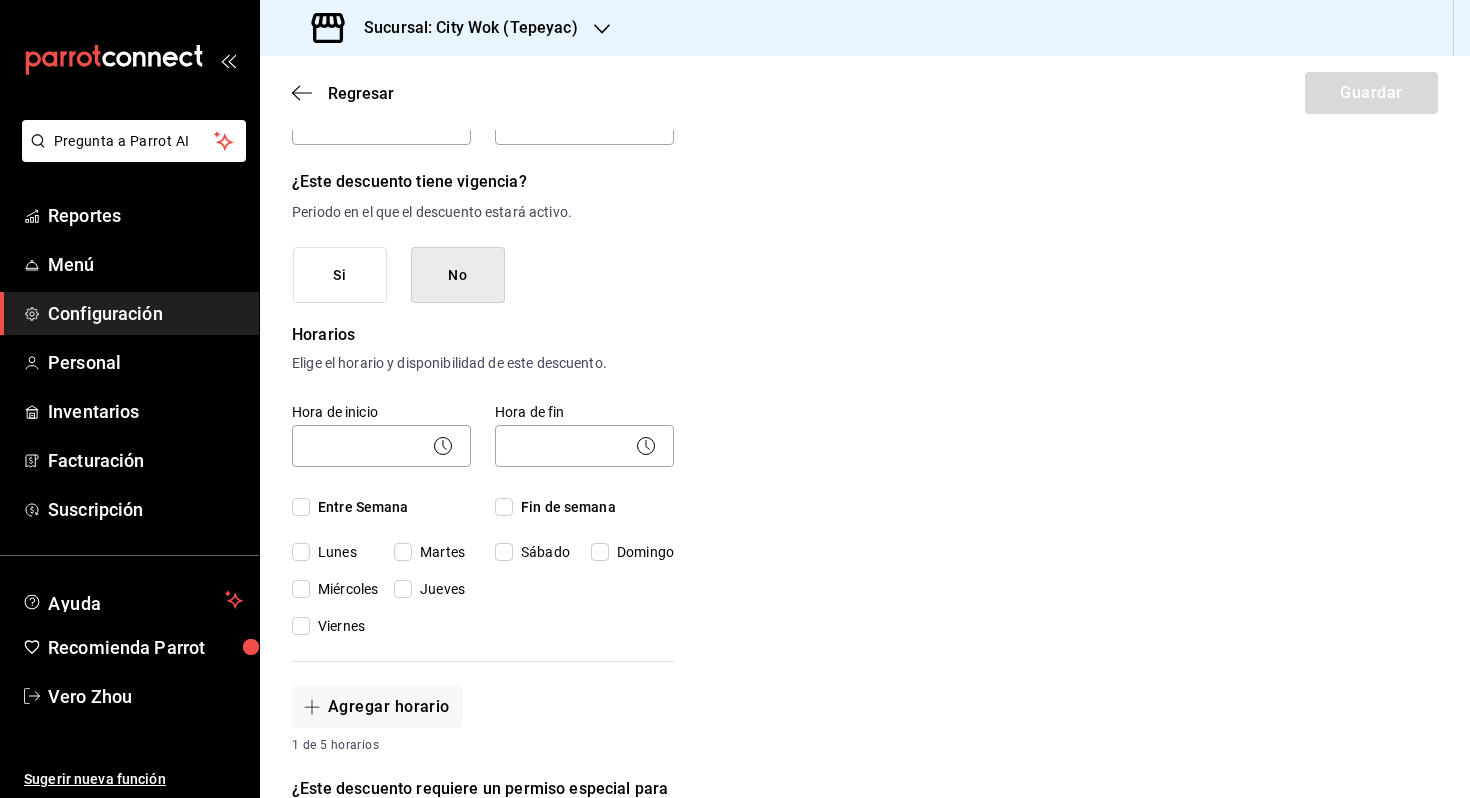 scroll, scrollTop: 220, scrollLeft: 0, axis: vertical 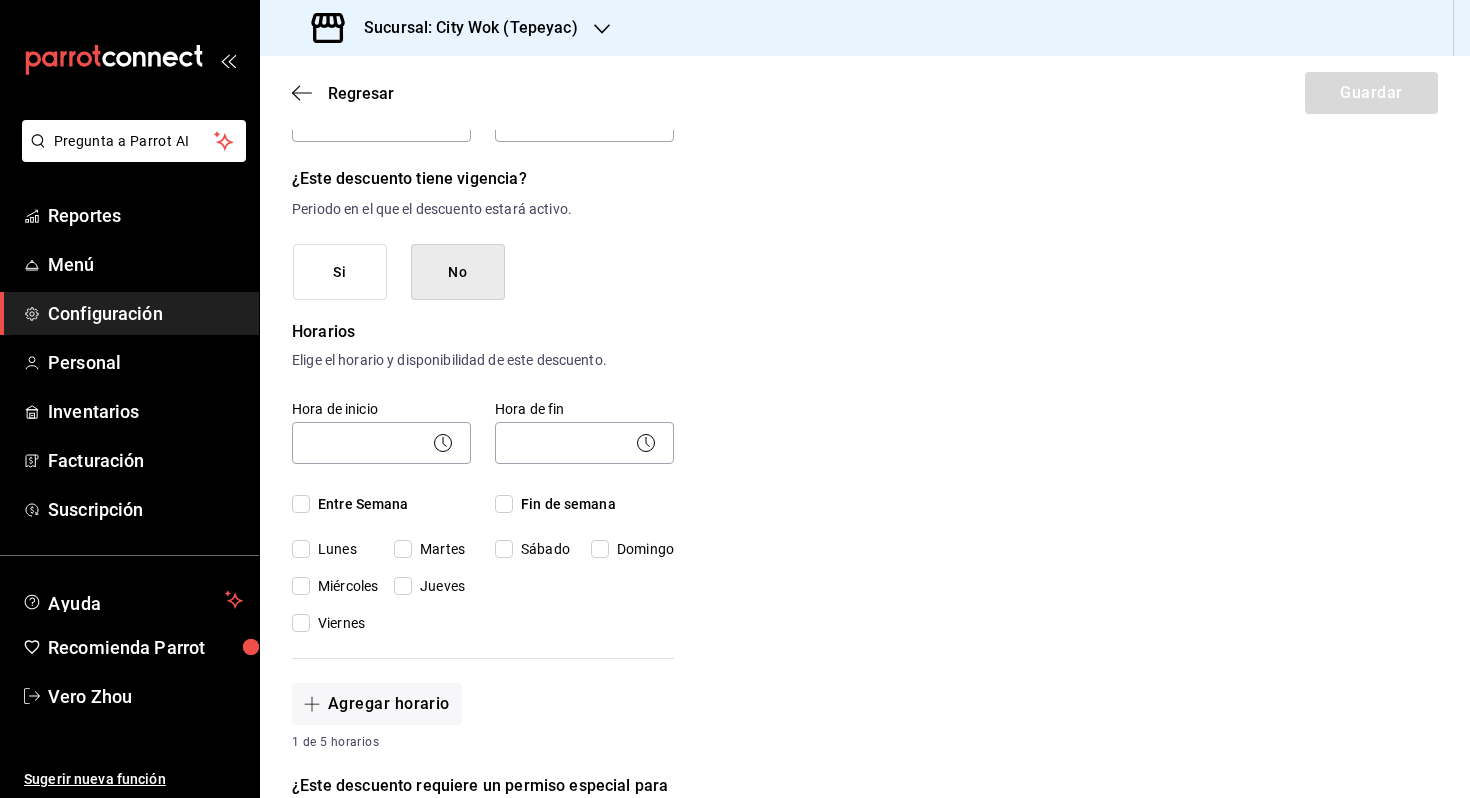 click on "Si" at bounding box center [340, 272] 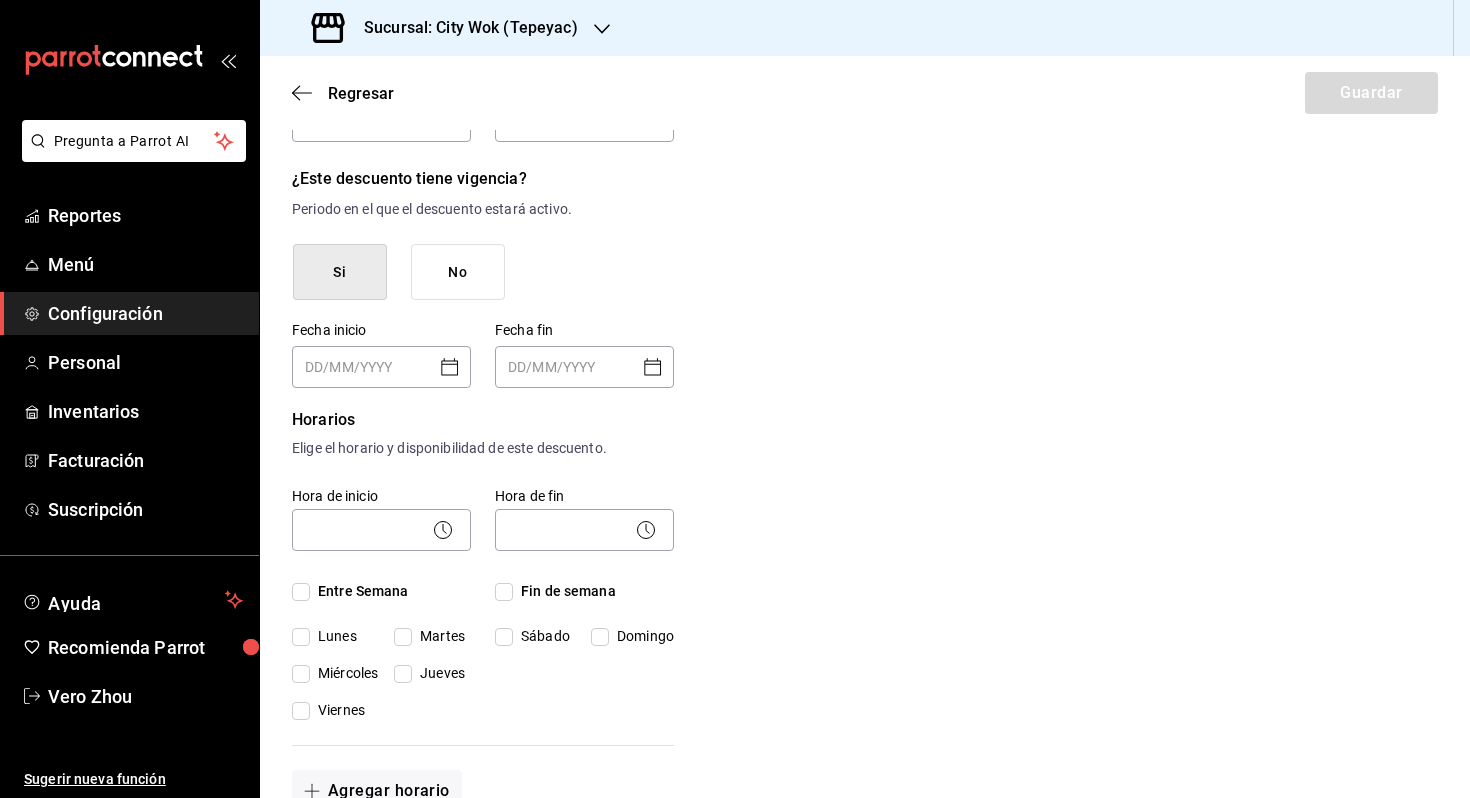 type on "DD/MM/YYYY" 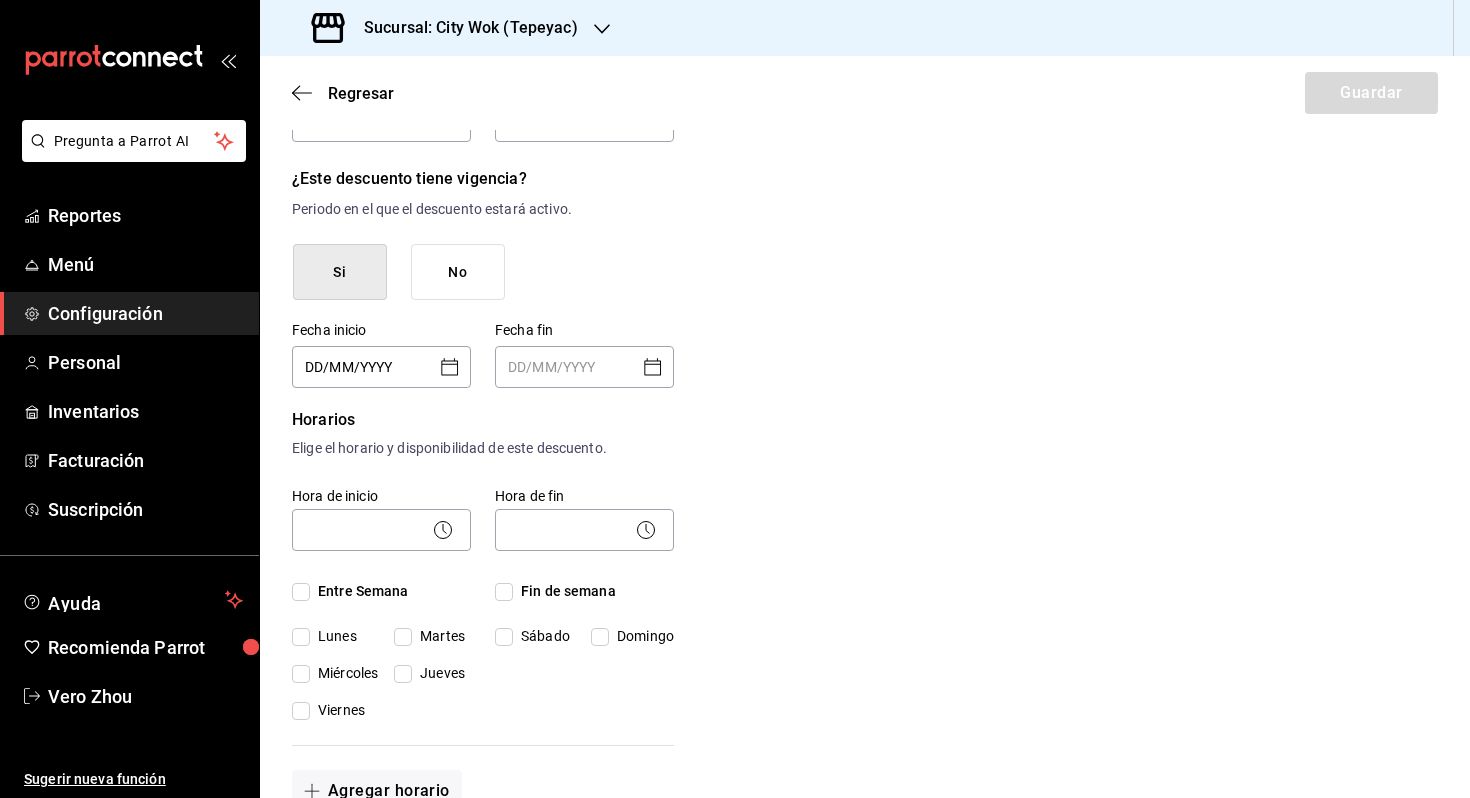 click on "DD/MM/YYYY" at bounding box center (367, 367) 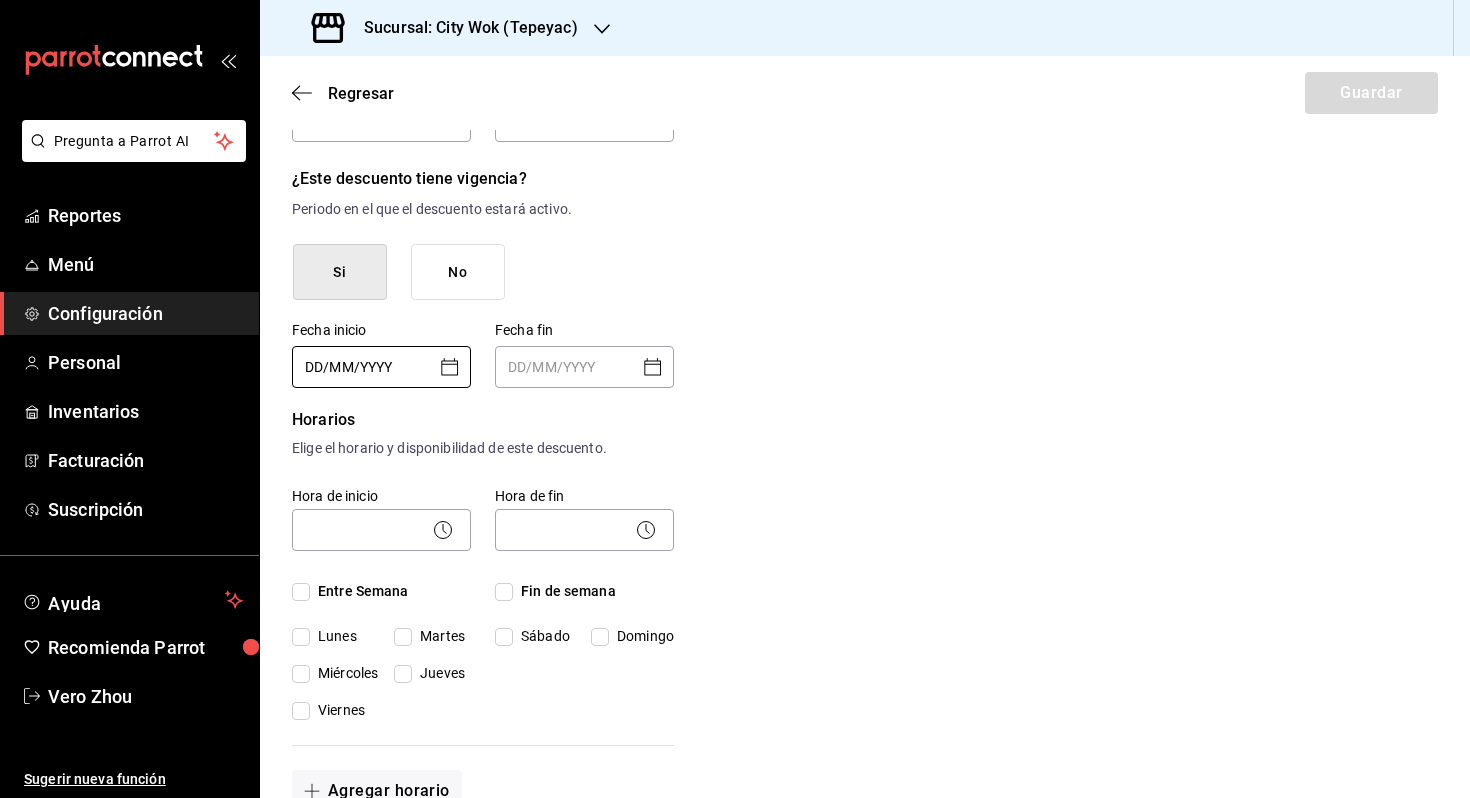 scroll, scrollTop: 919, scrollLeft: 0, axis: vertical 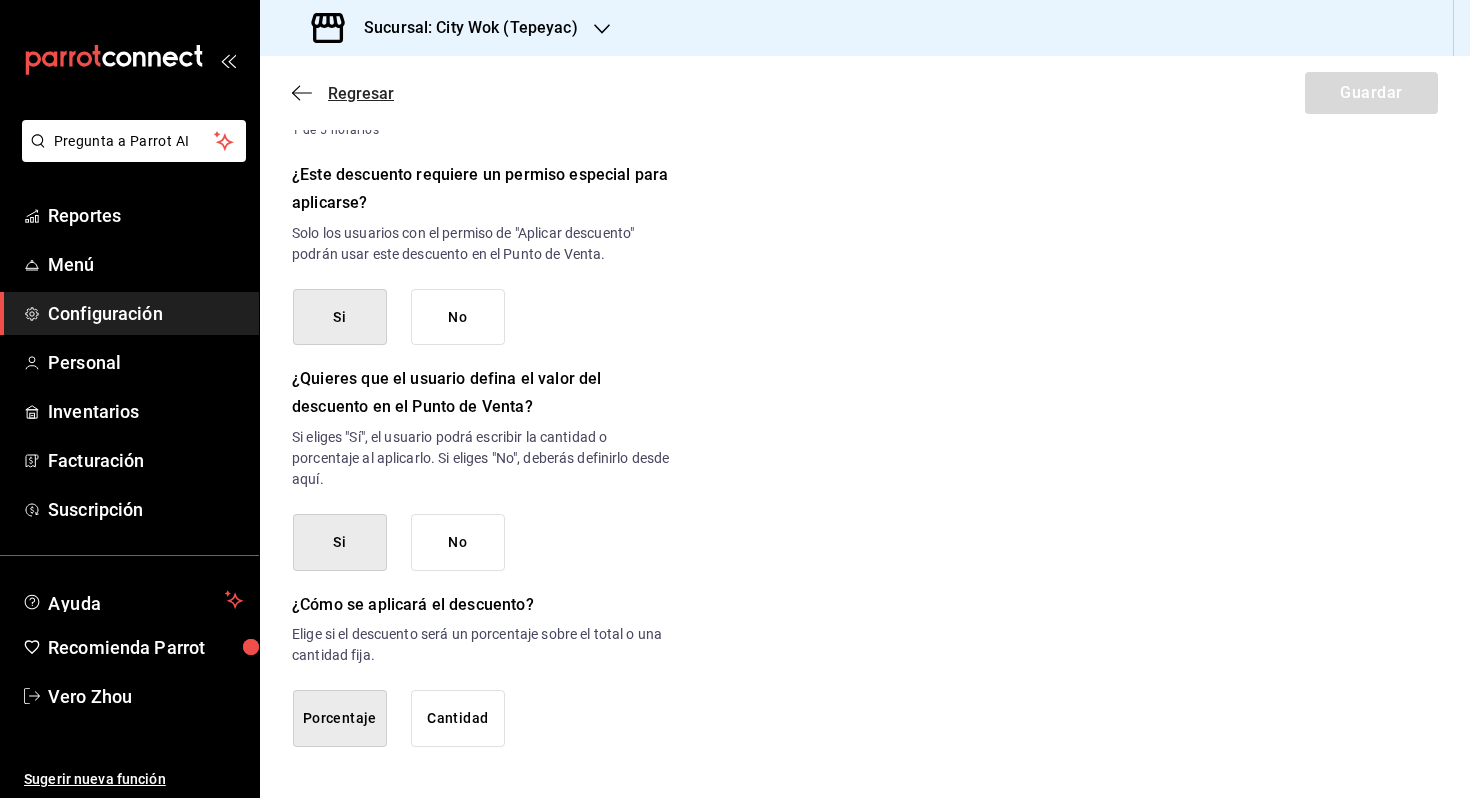 type 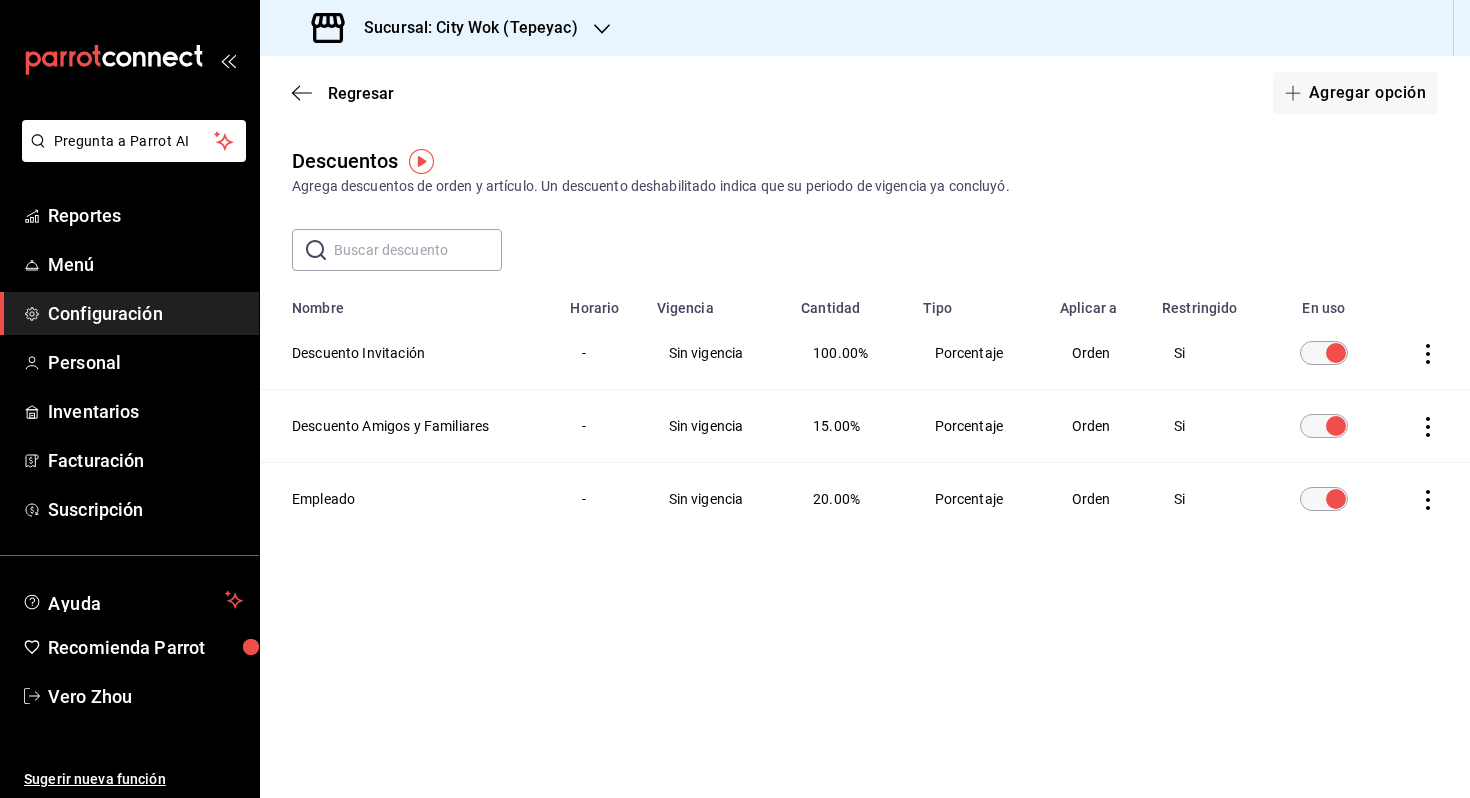scroll, scrollTop: 0, scrollLeft: 0, axis: both 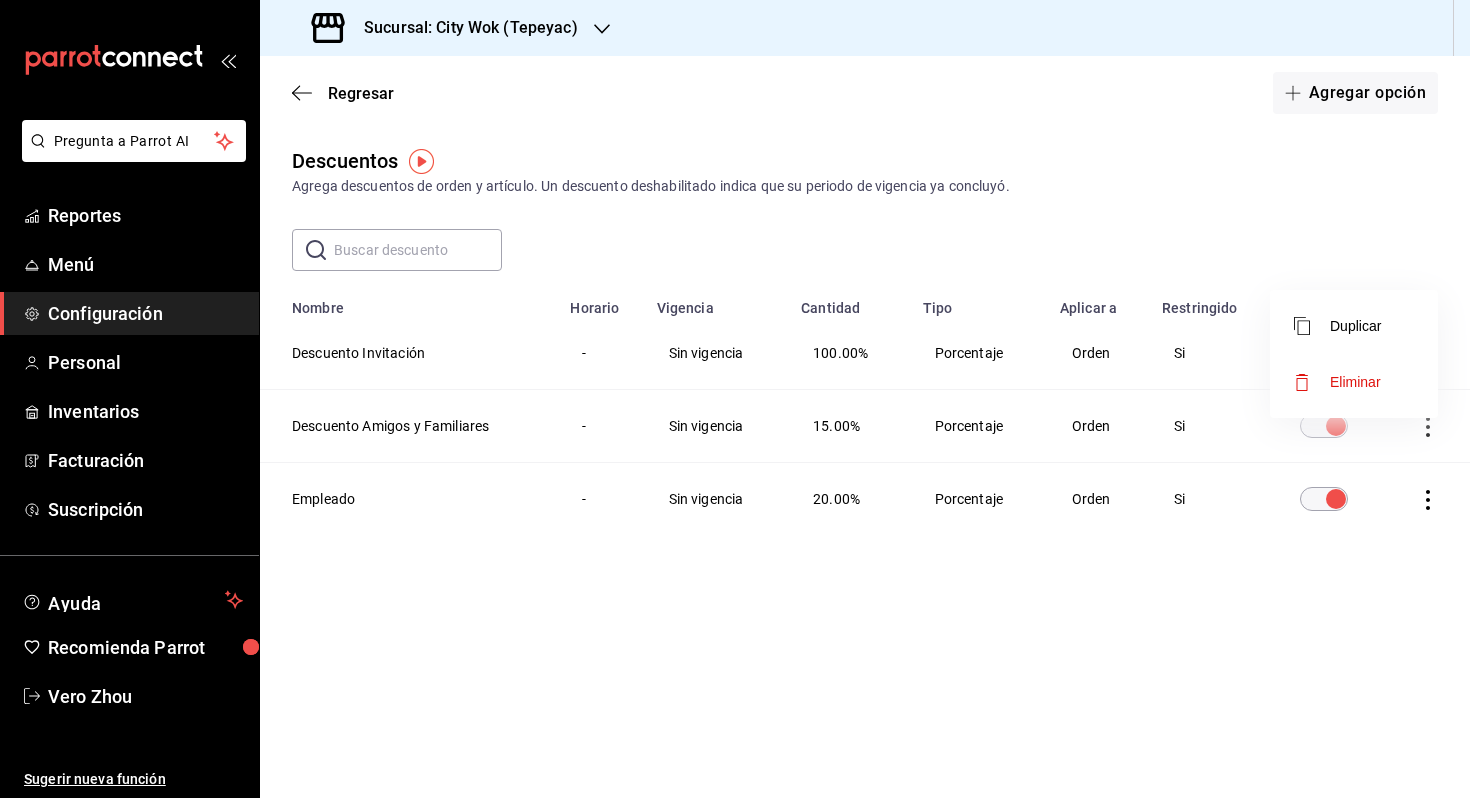 click at bounding box center [735, 399] 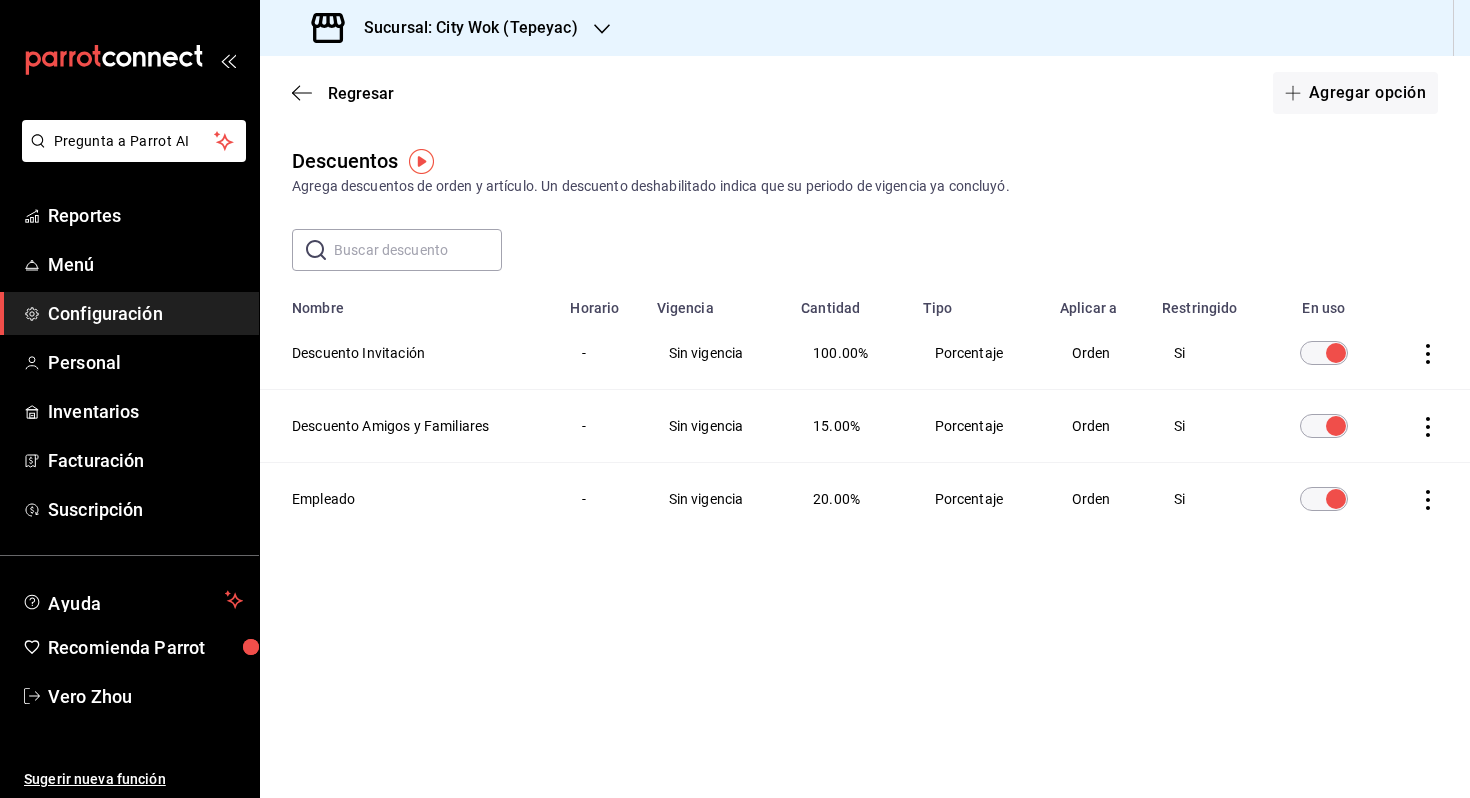 click on "Duplicar Eliminar" at bounding box center (735, 399) 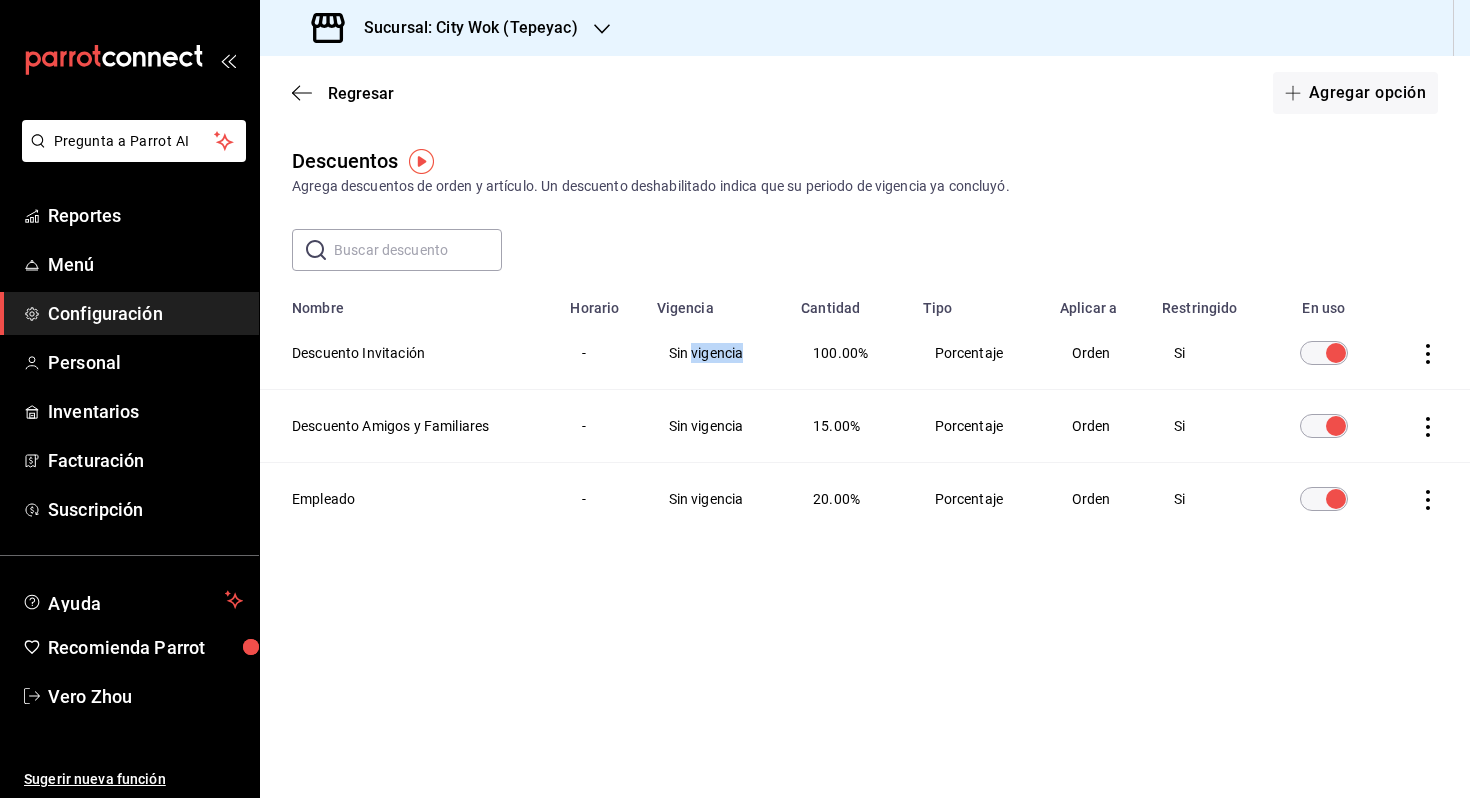 click on "Sin vigencia" at bounding box center (717, 353) 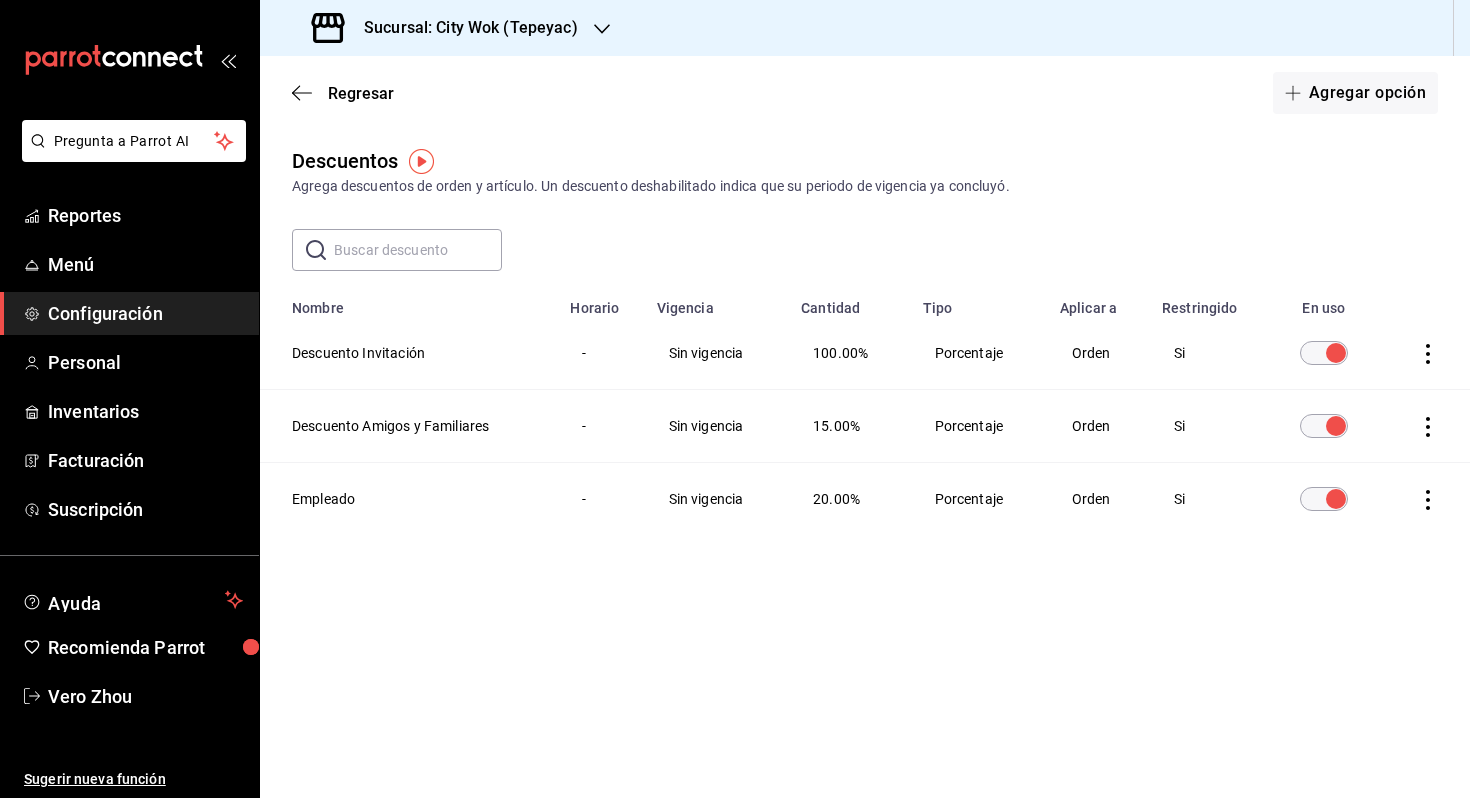 click on "Porcentaje" at bounding box center (979, 353) 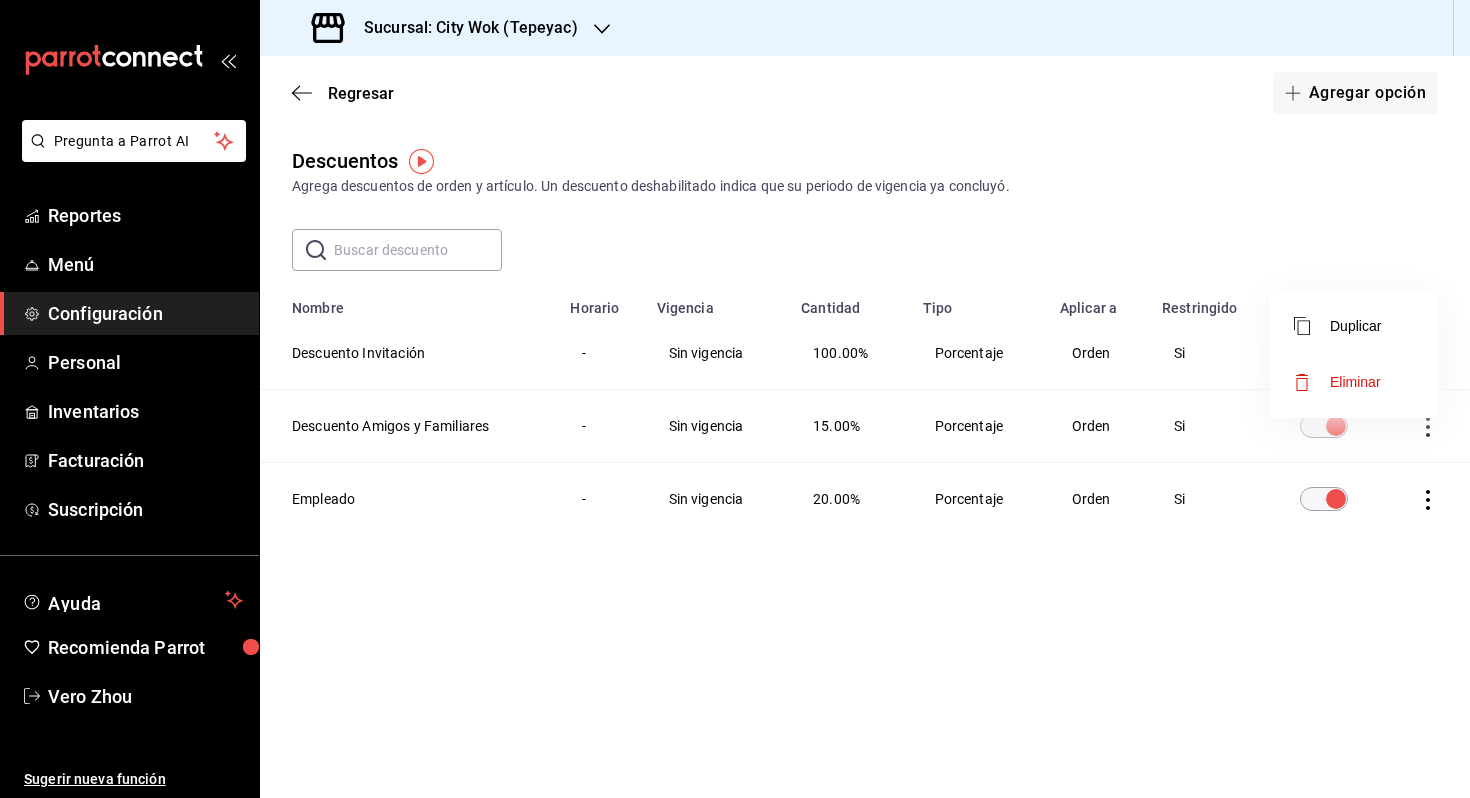 click at bounding box center (735, 399) 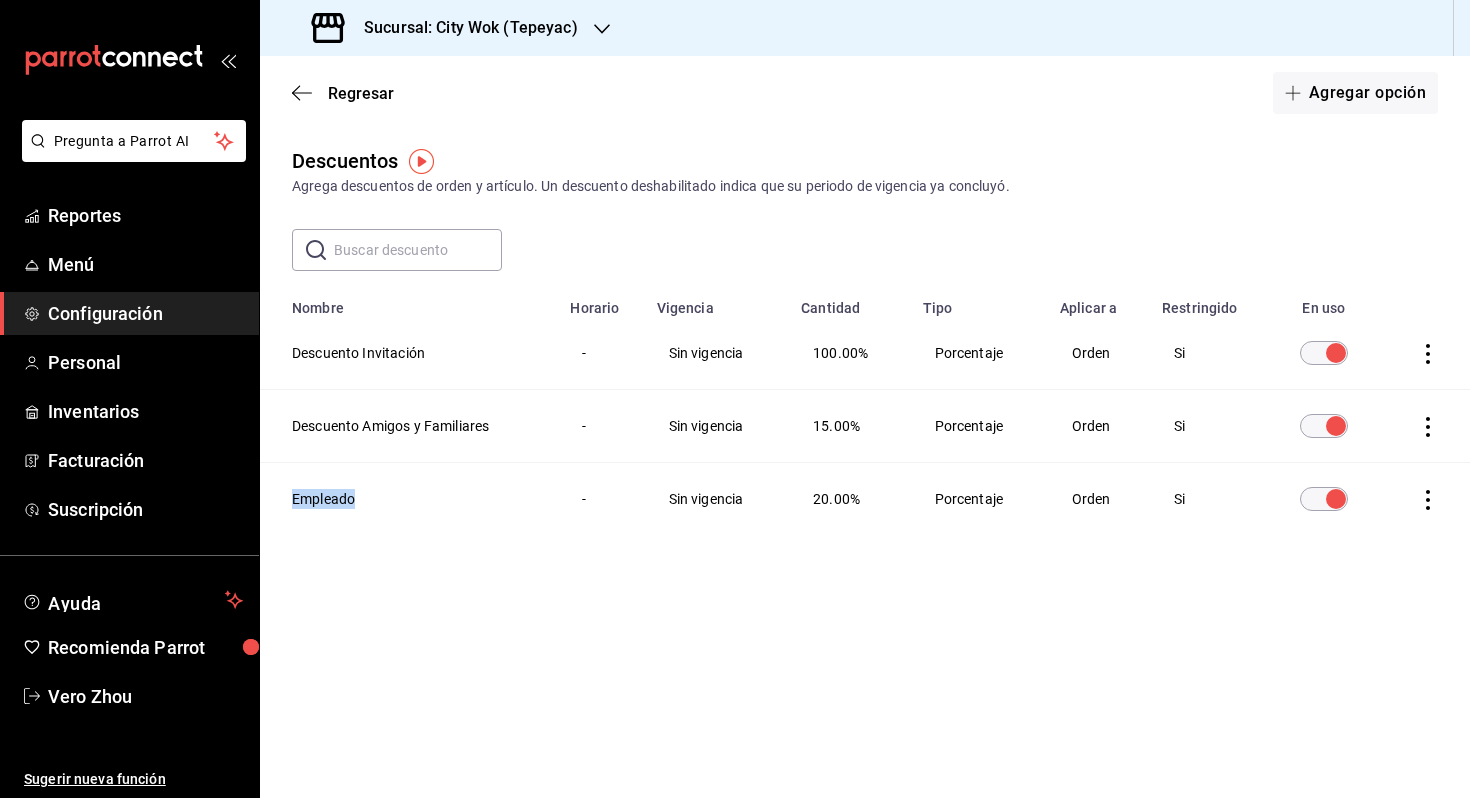 click on "Empleado" at bounding box center [409, 499] 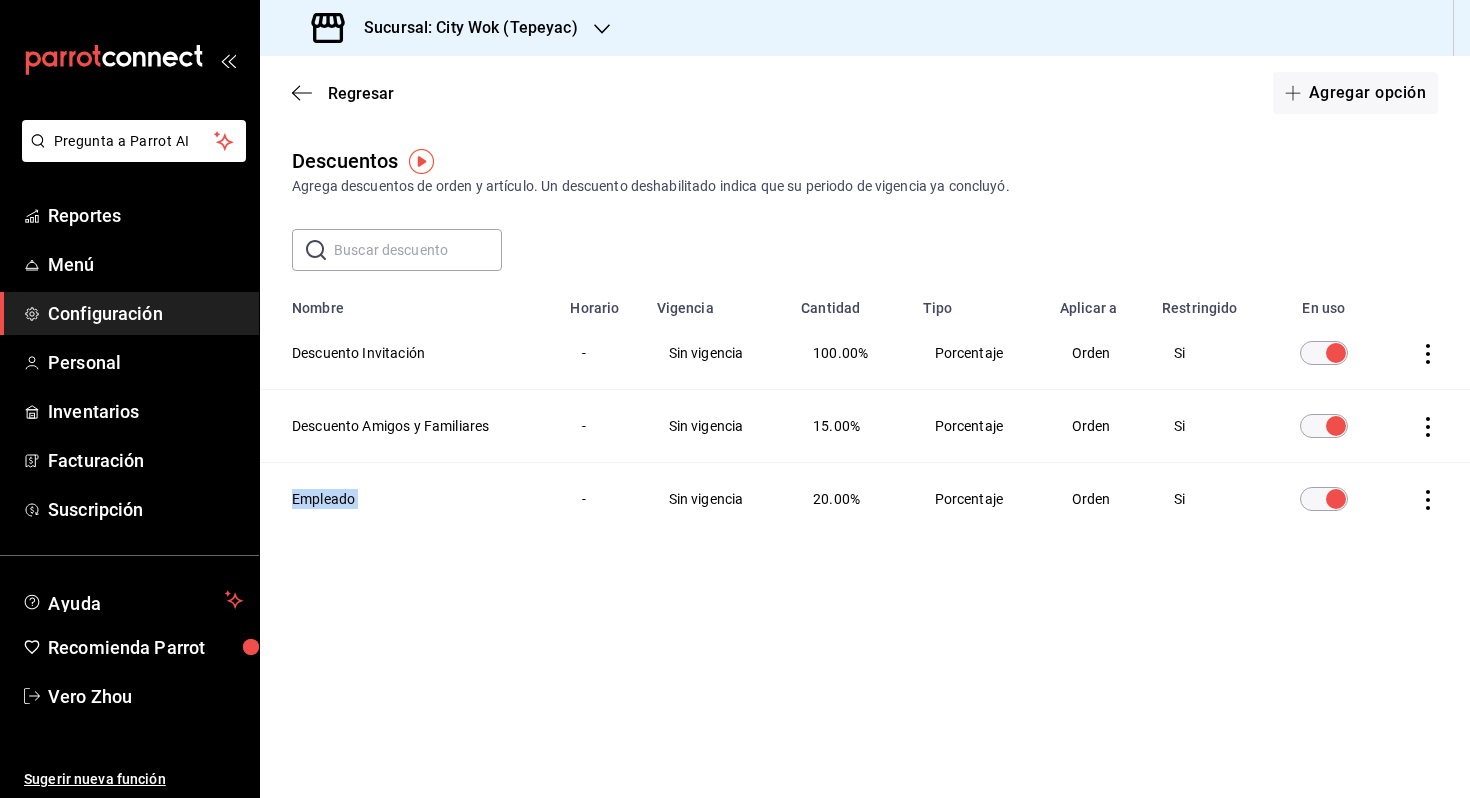 click on "Empleado" at bounding box center [409, 499] 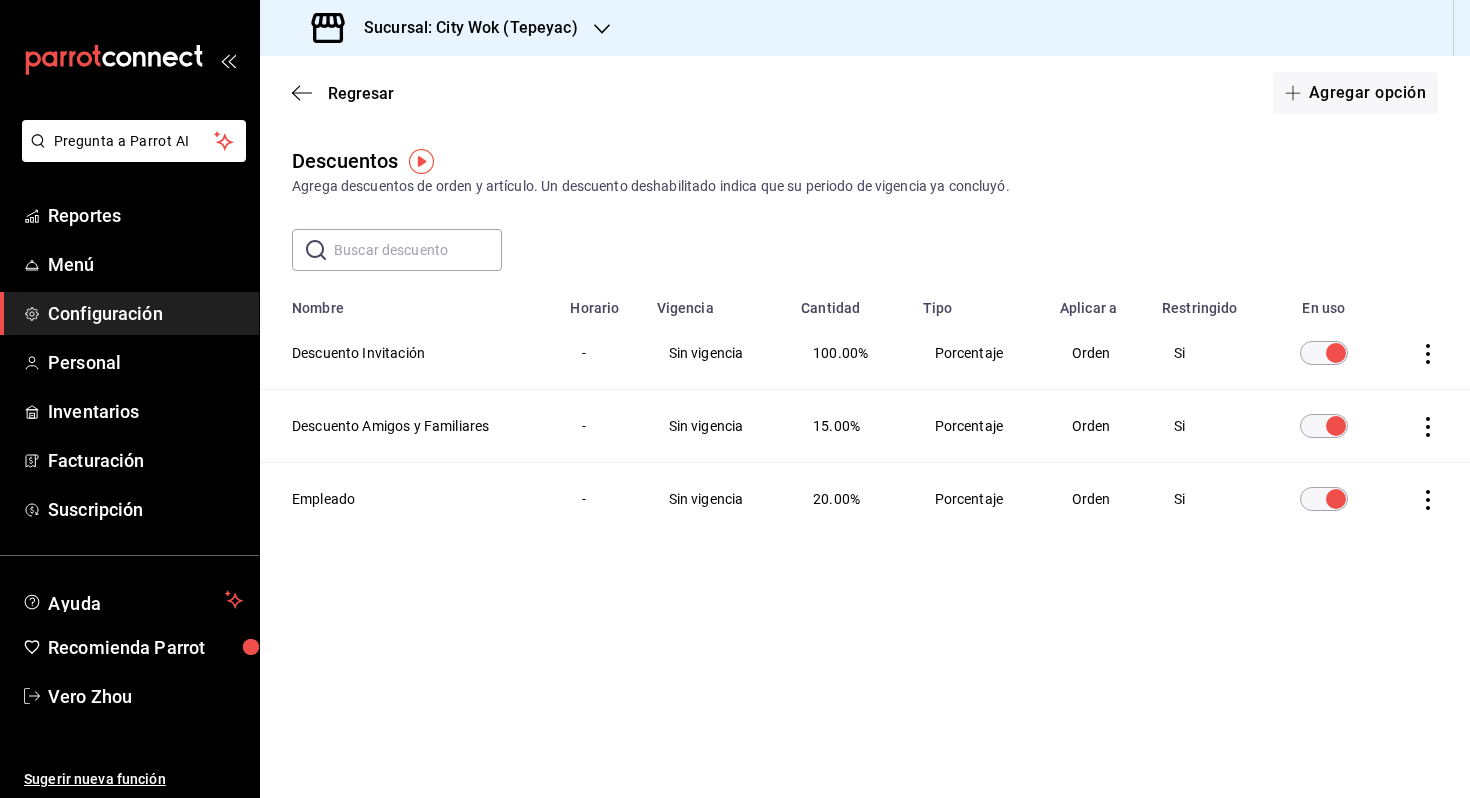 click on "Empleado" at bounding box center (409, 499) 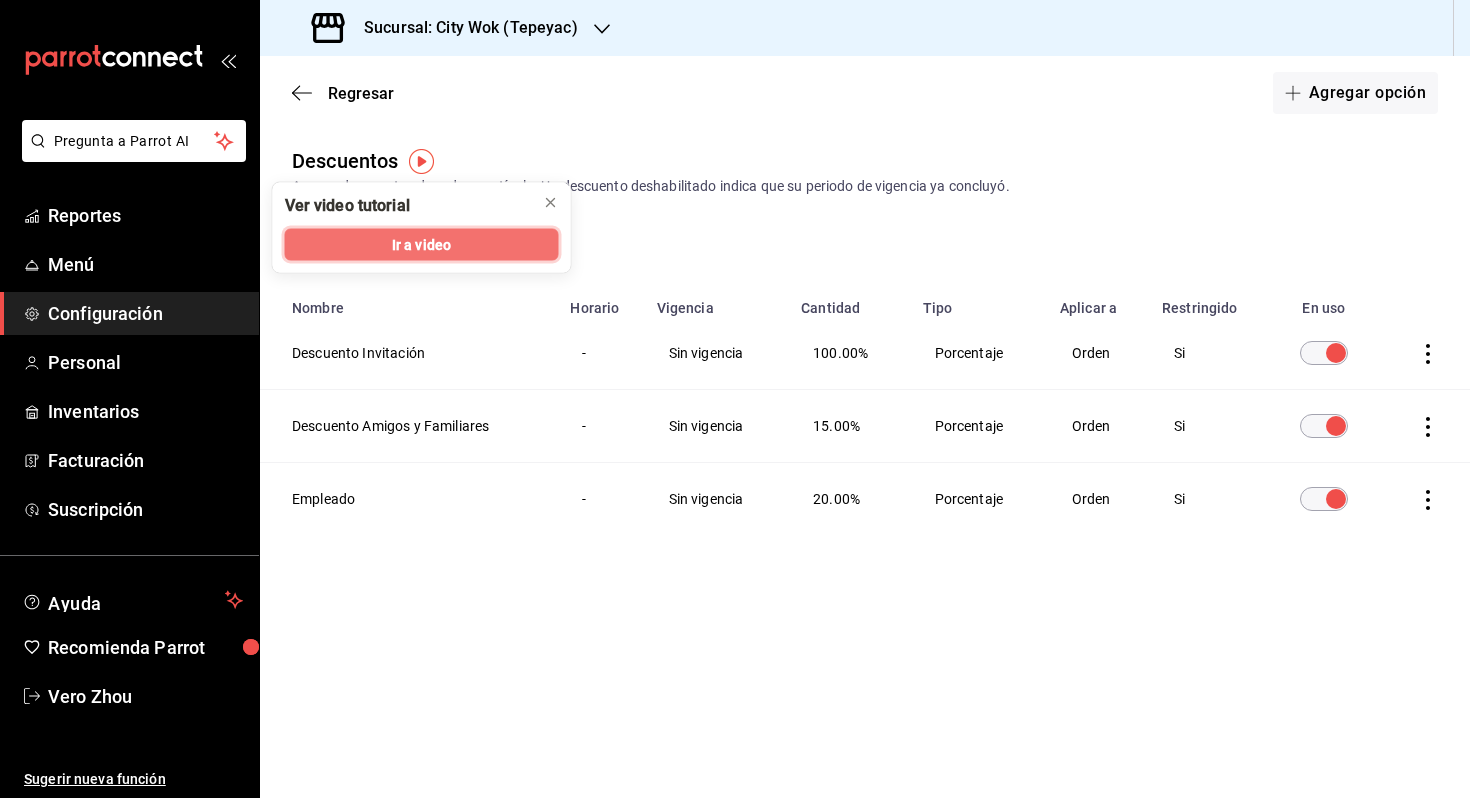 click on "Ir a video" at bounding box center [422, 245] 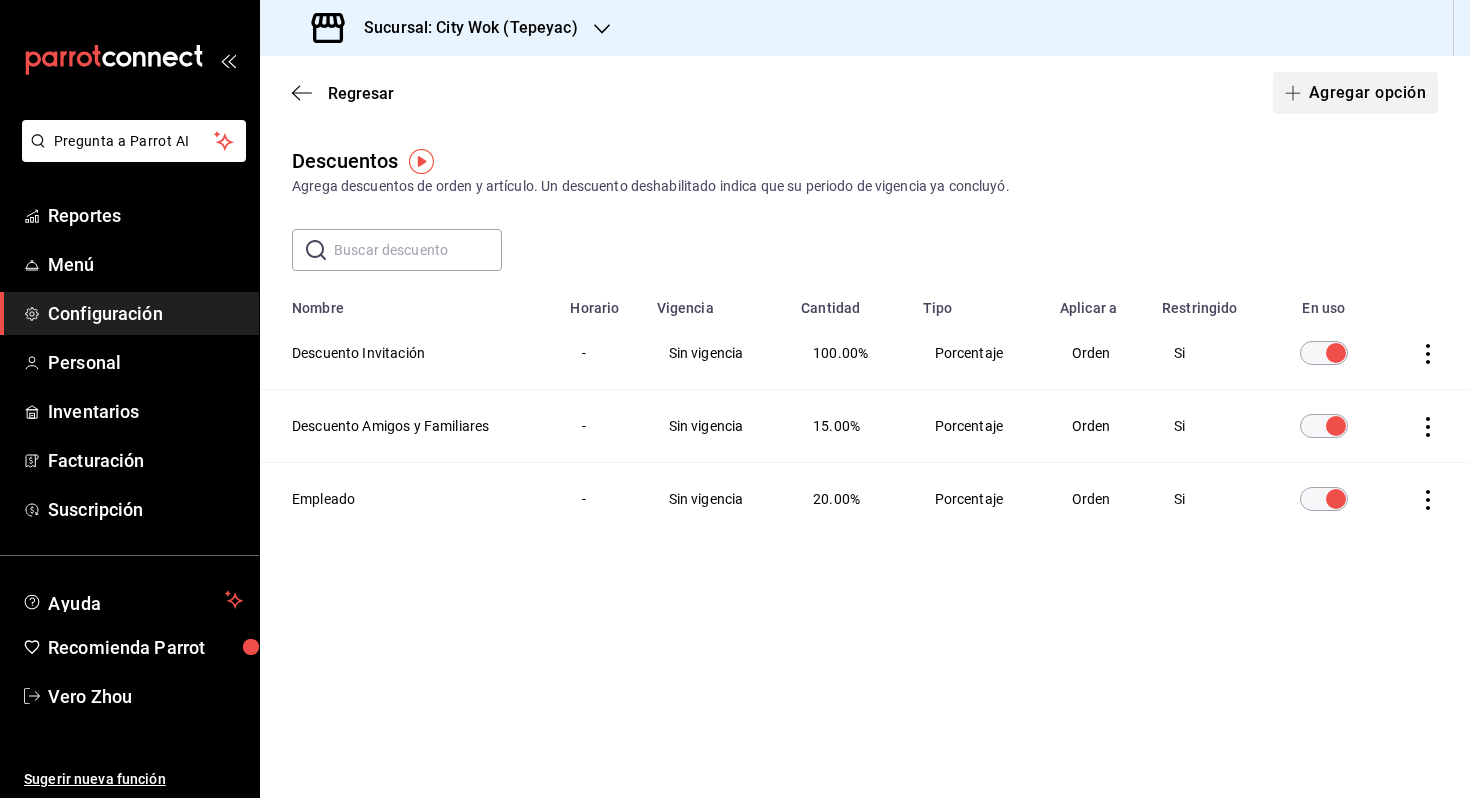 click on "Agregar opción" at bounding box center (1355, 93) 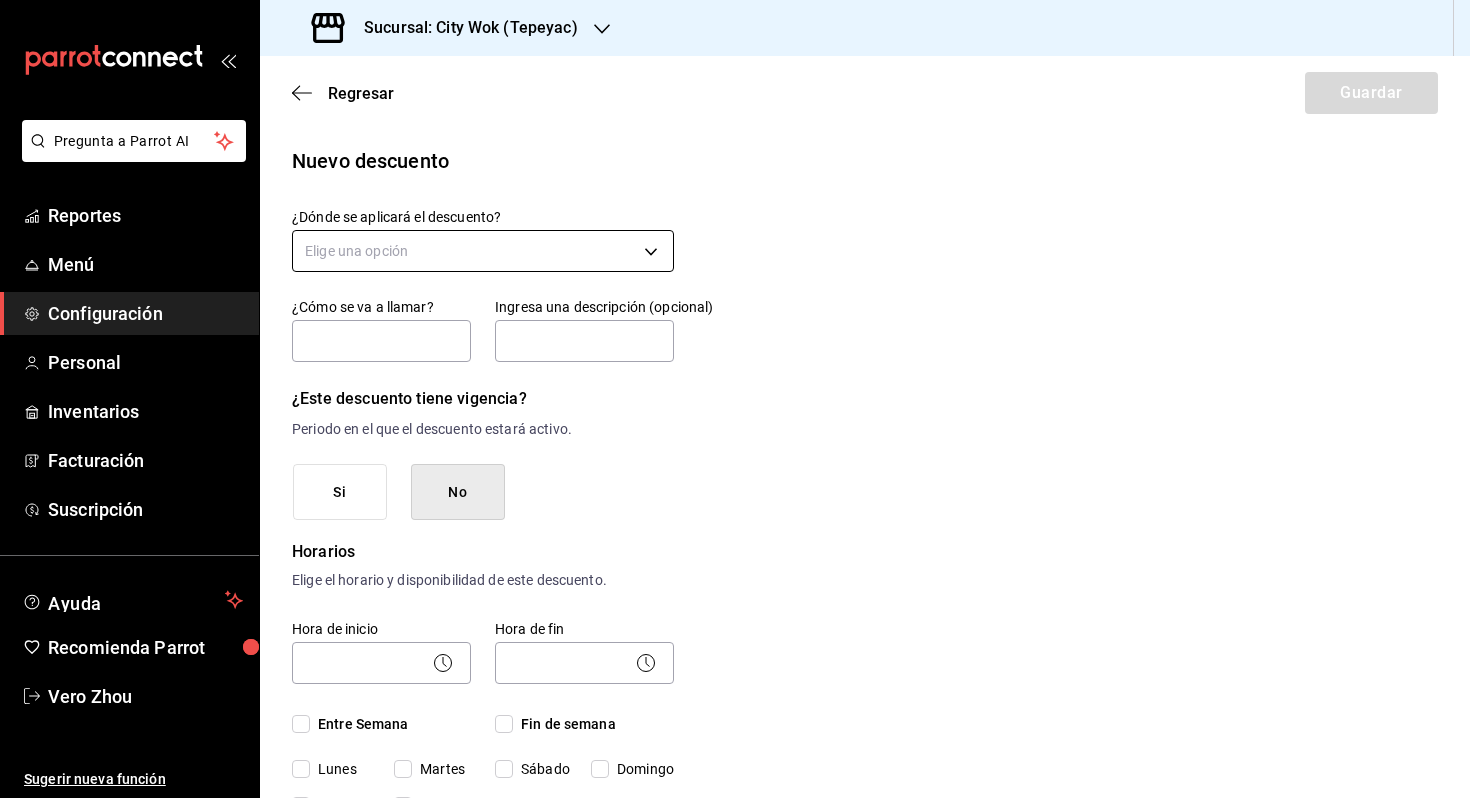 click on "Pregunta a Parrot AI Reportes   Menú   Configuración   Personal   Inventarios   Facturación   Suscripción   Ayuda Recomienda Parrot   Vero Zhou   Sugerir nueva función   Sucursal: City Wok ([CITY]) Regresar Guardar Nuevo descuento ¿Dónde se aplicará el descuento? Elige una opción ¿Cómo se va a llamar? Ingresa una descripción (opcional) ¿Este descuento tiene vigencia? Periodo en el que el descuento estará activo. Si No Horarios Elige el horario y disponibilidad de este descuento. Hora de inicio ​ Entre Semana Lunes Martes Miércoles Jueves Viernes Hora de fin ​ Fin de semana Sábado Domingo Agregar horario 1 de 5 horarios ¿Este descuento requiere un permiso especial para aplicarse? Solo los usuarios con el permiso de "Aplicar descuento" podrán usar este descuento en el Punto de Venta. Si No ¿Quieres que el usuario defina el valor del descuento en el Punto de Venta? Si No ¿Cómo se aplicará el descuento? Elige si el descuento será un porcentaje sobre el total o una cantidad fija. 0.00 %" at bounding box center [735, 399] 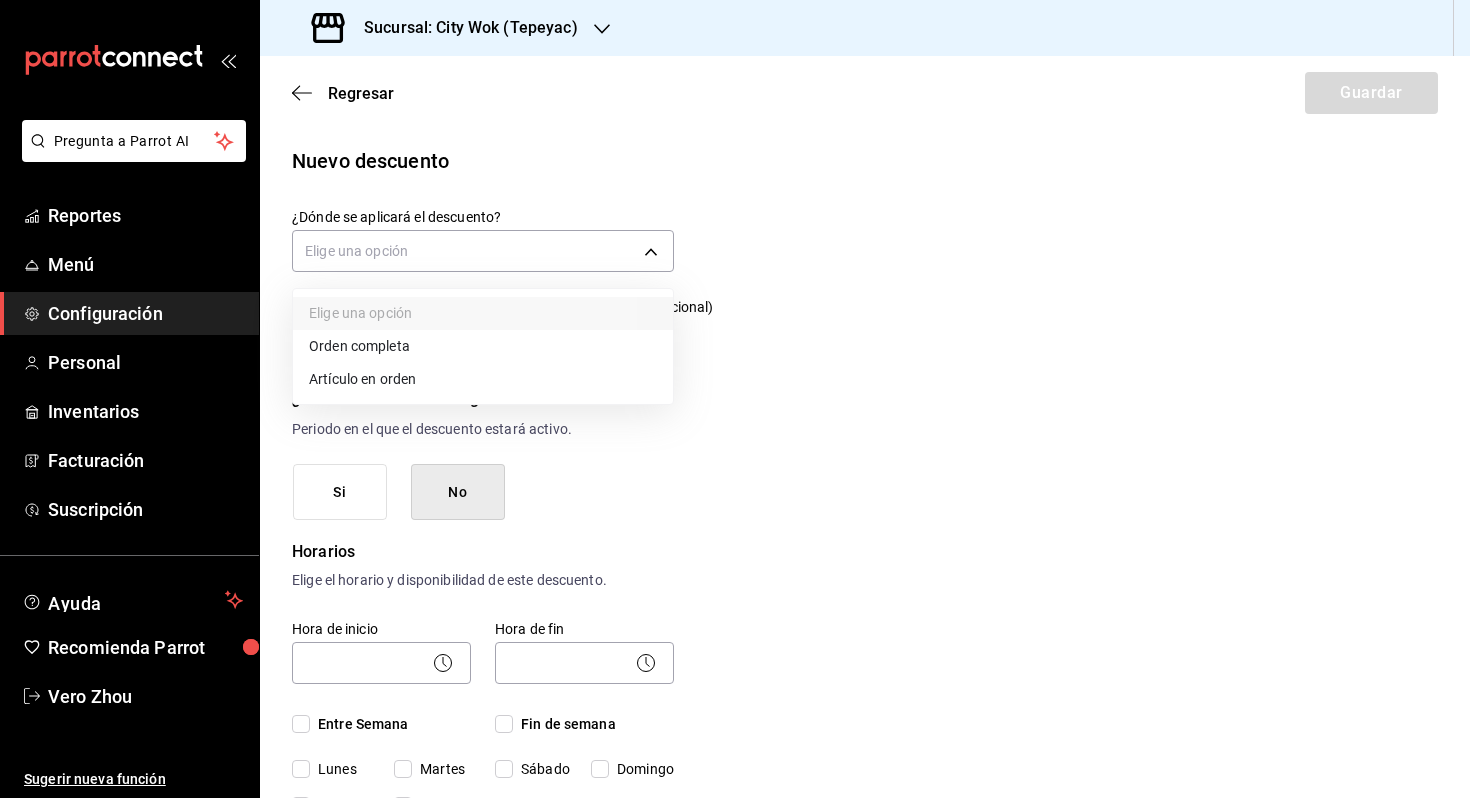 click on "Orden completa" at bounding box center (483, 346) 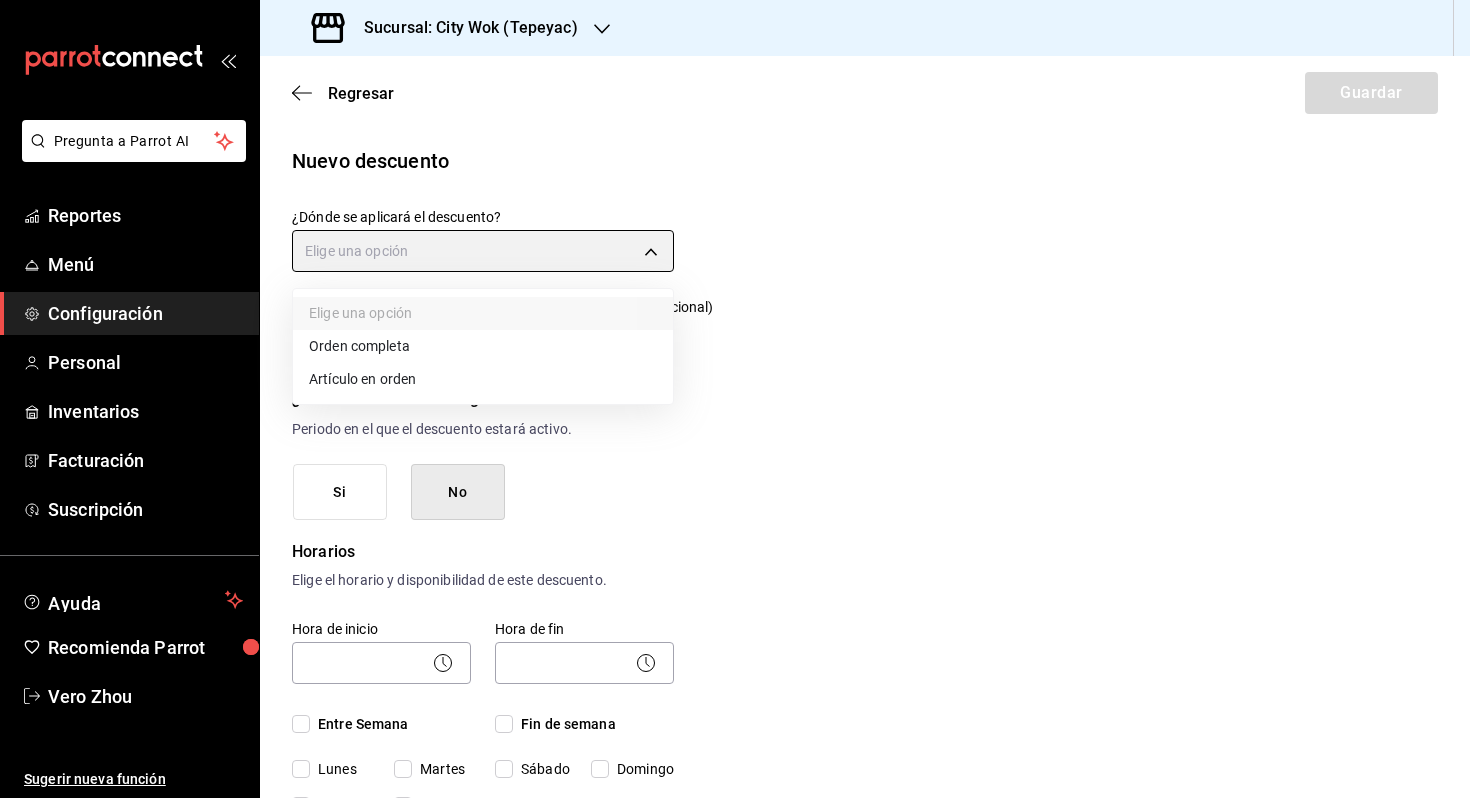 type on "ORDER" 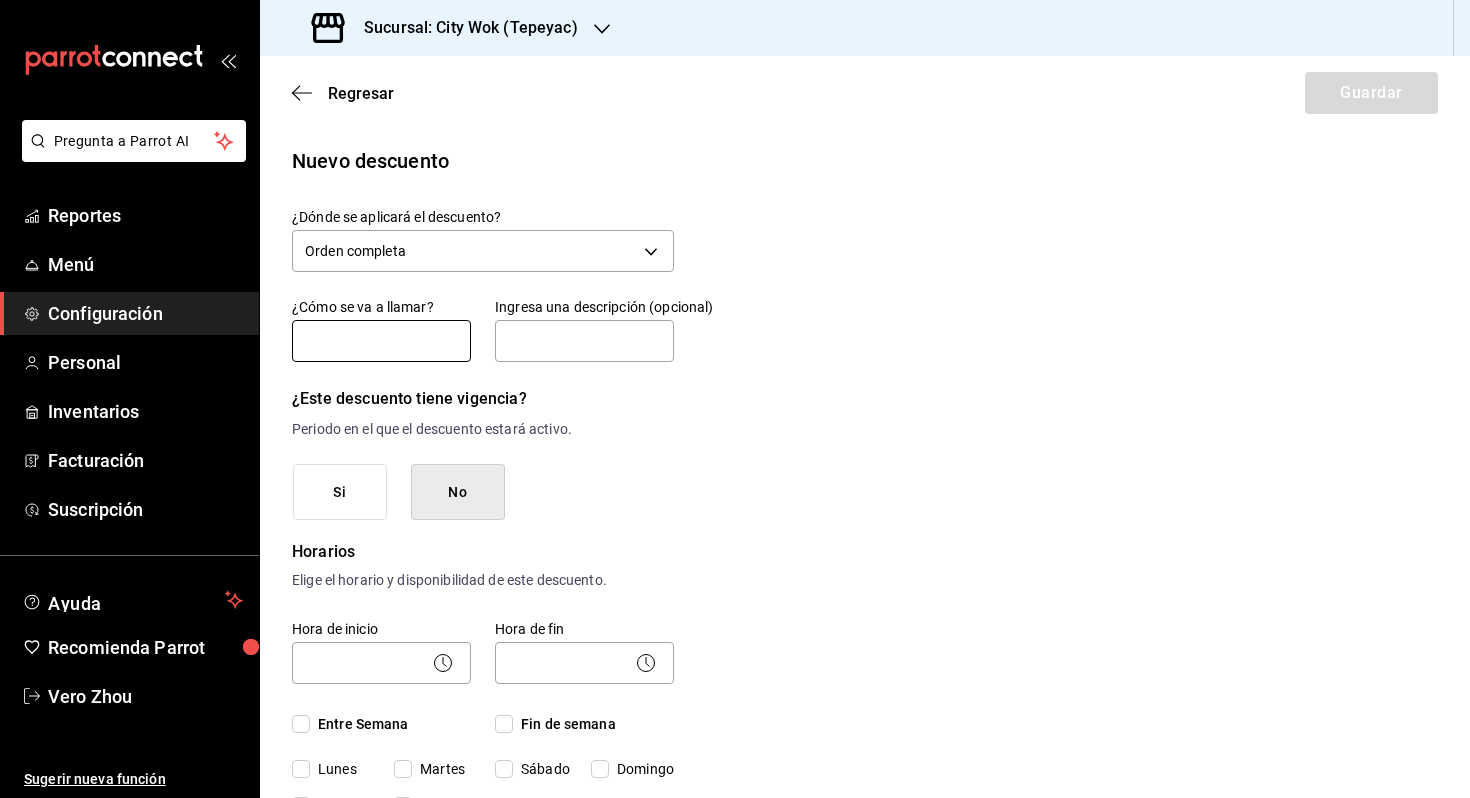 click at bounding box center [381, 341] 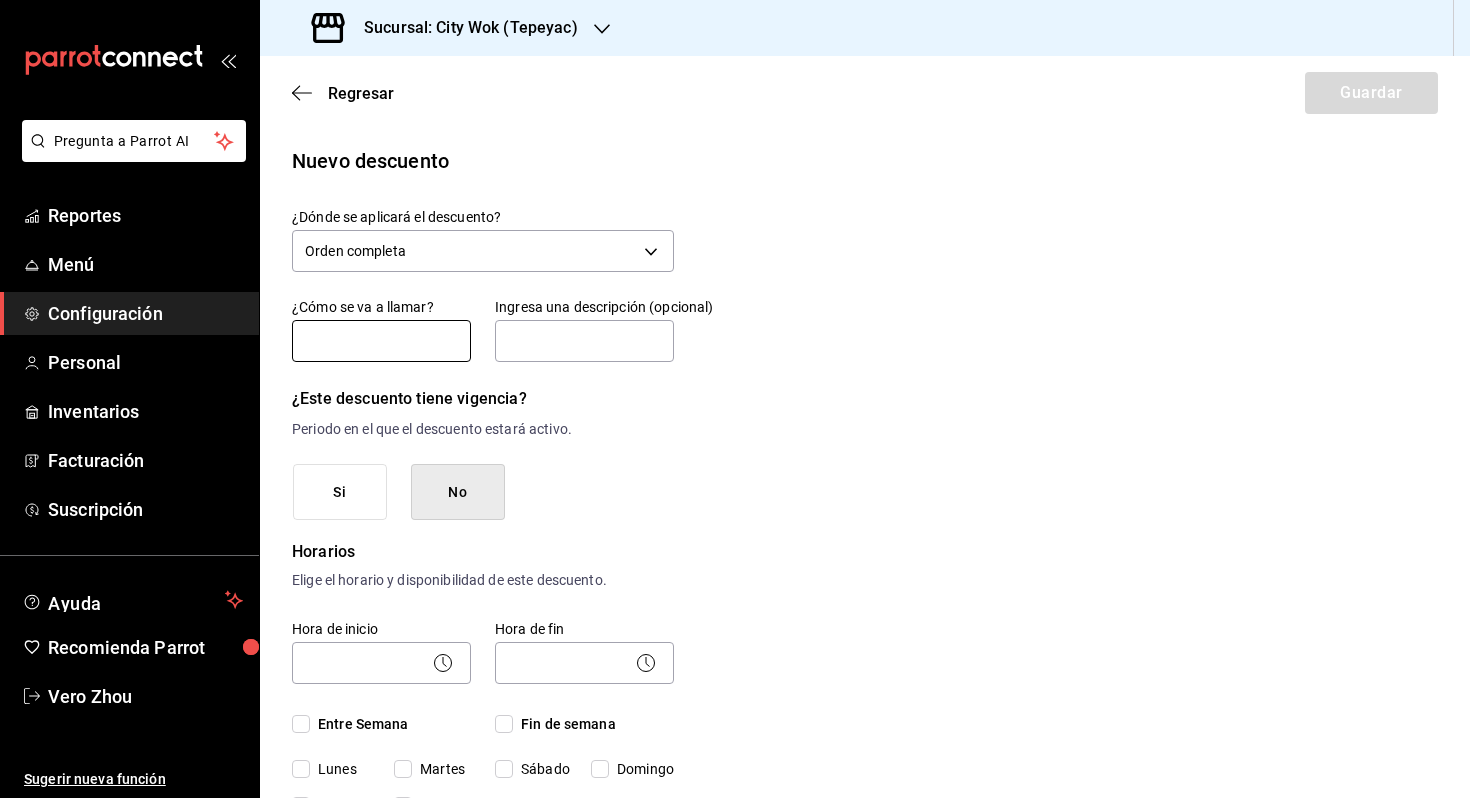 click at bounding box center (381, 341) 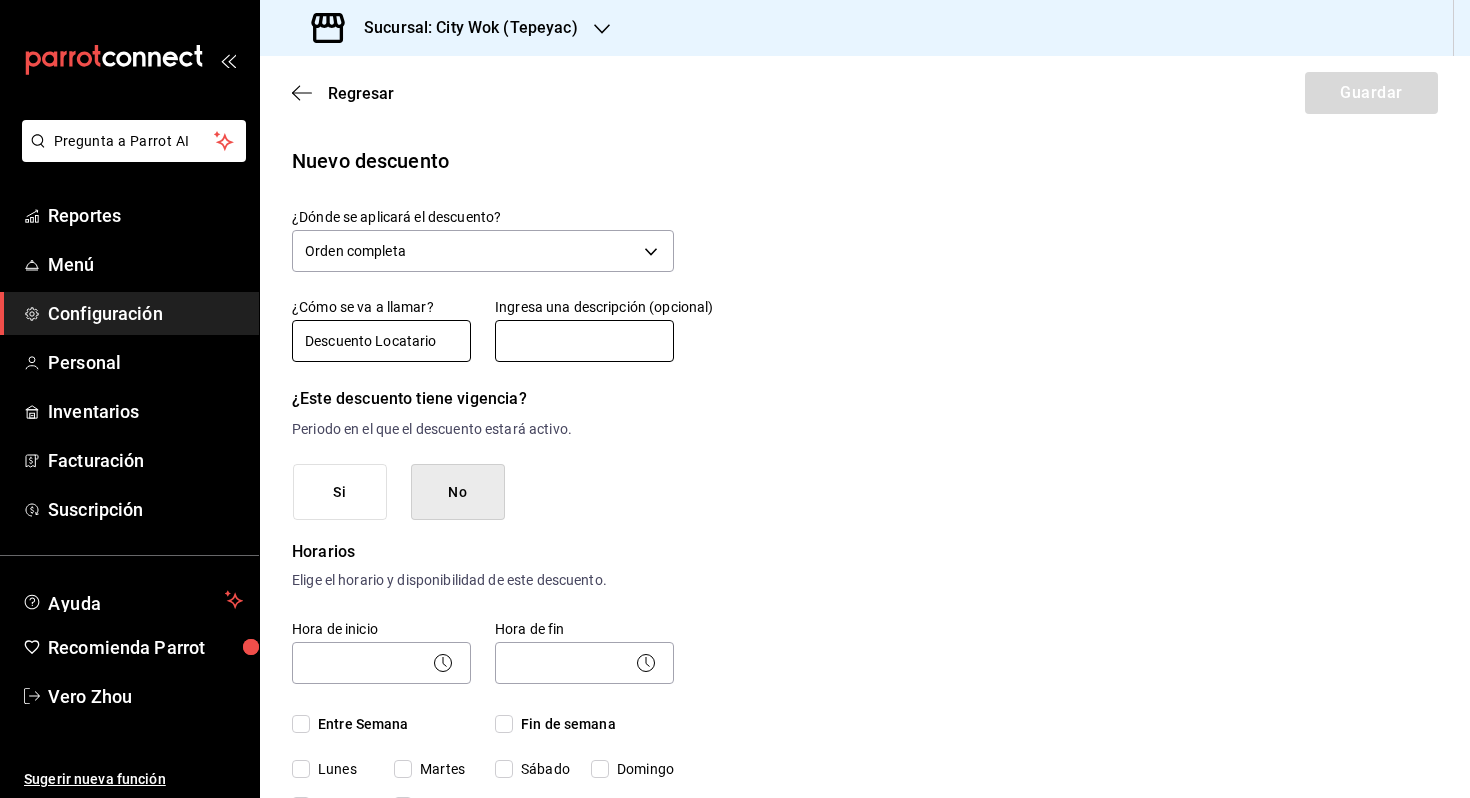 type on "Descuento Locatario" 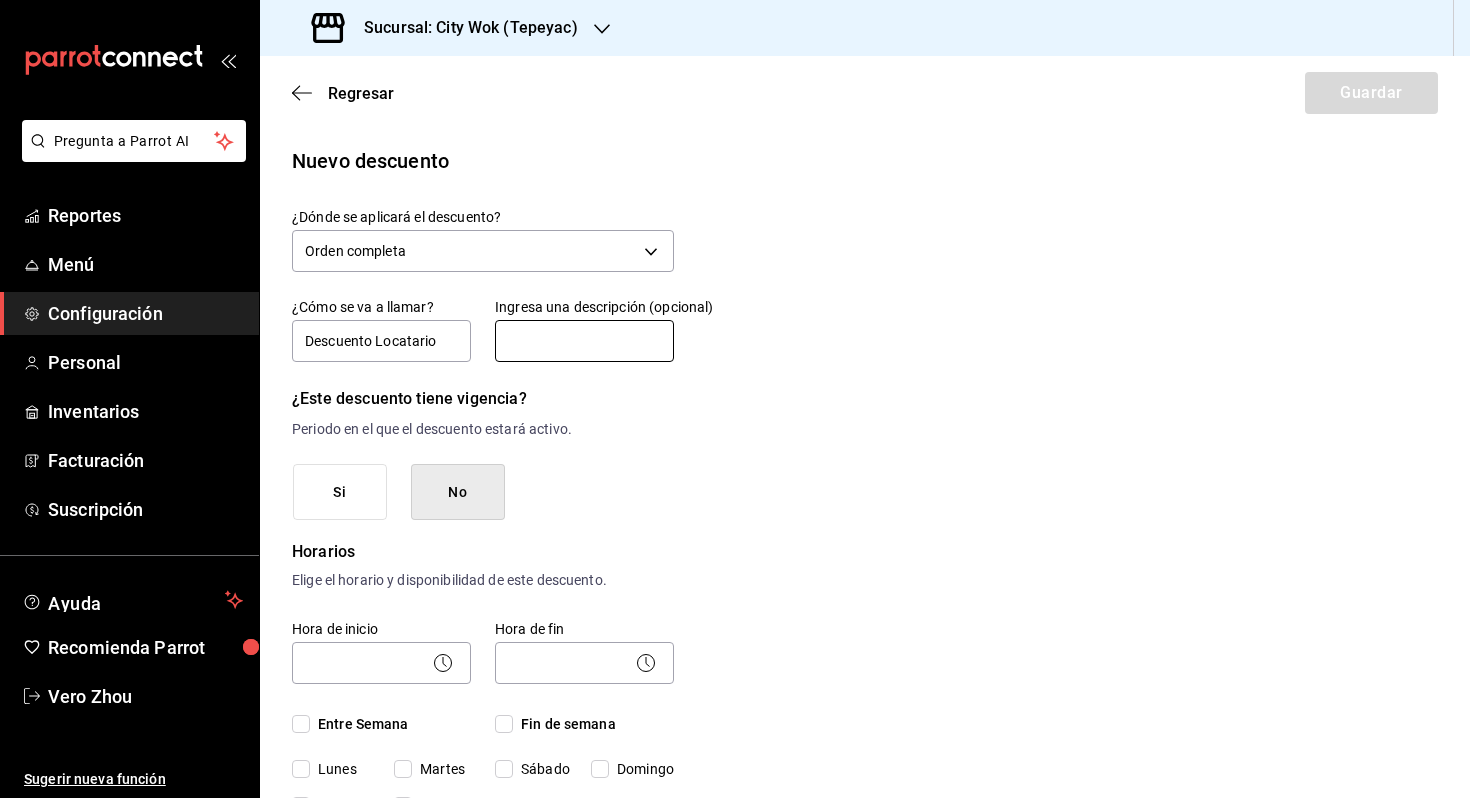 click at bounding box center (584, 341) 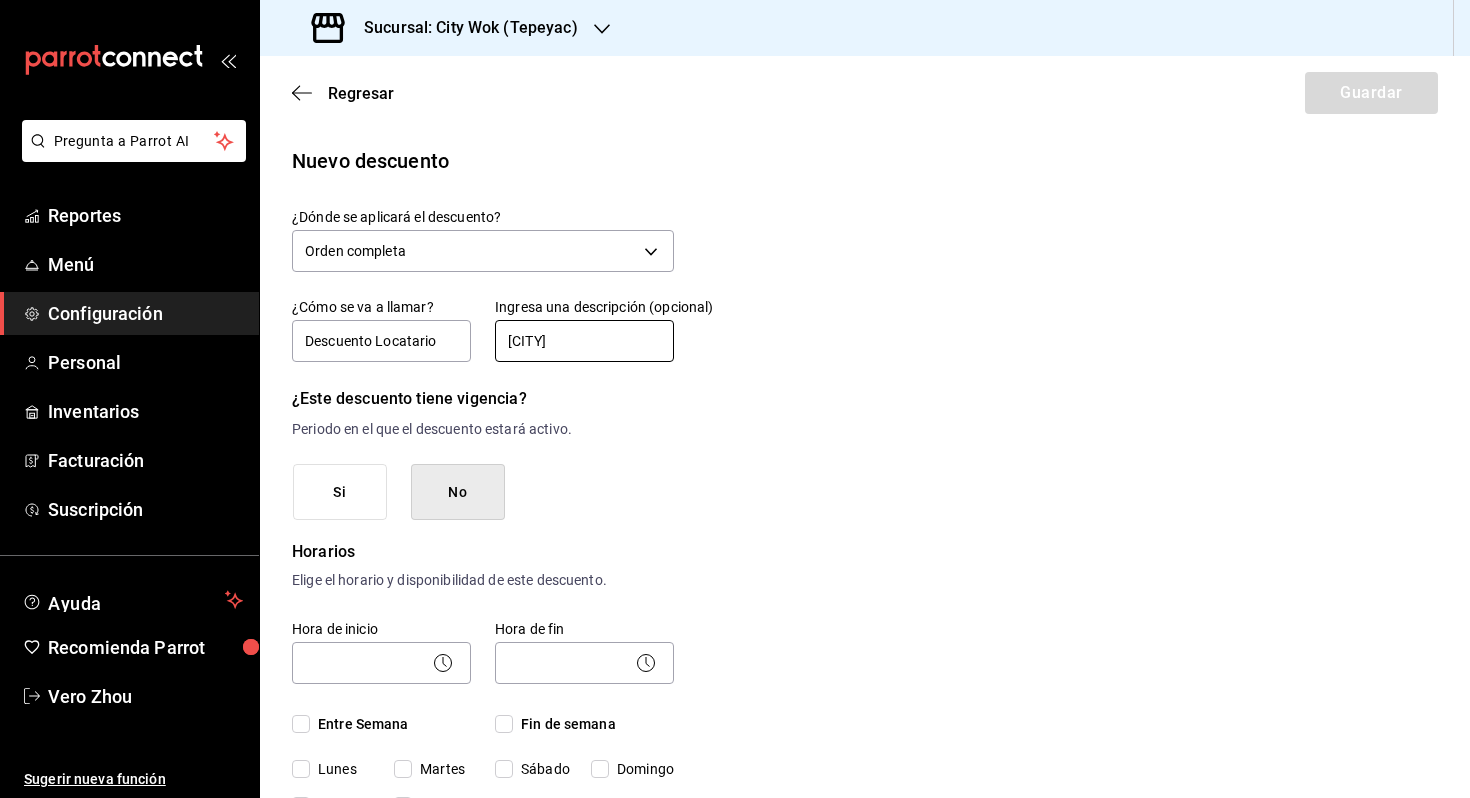 type on "[CITY]" 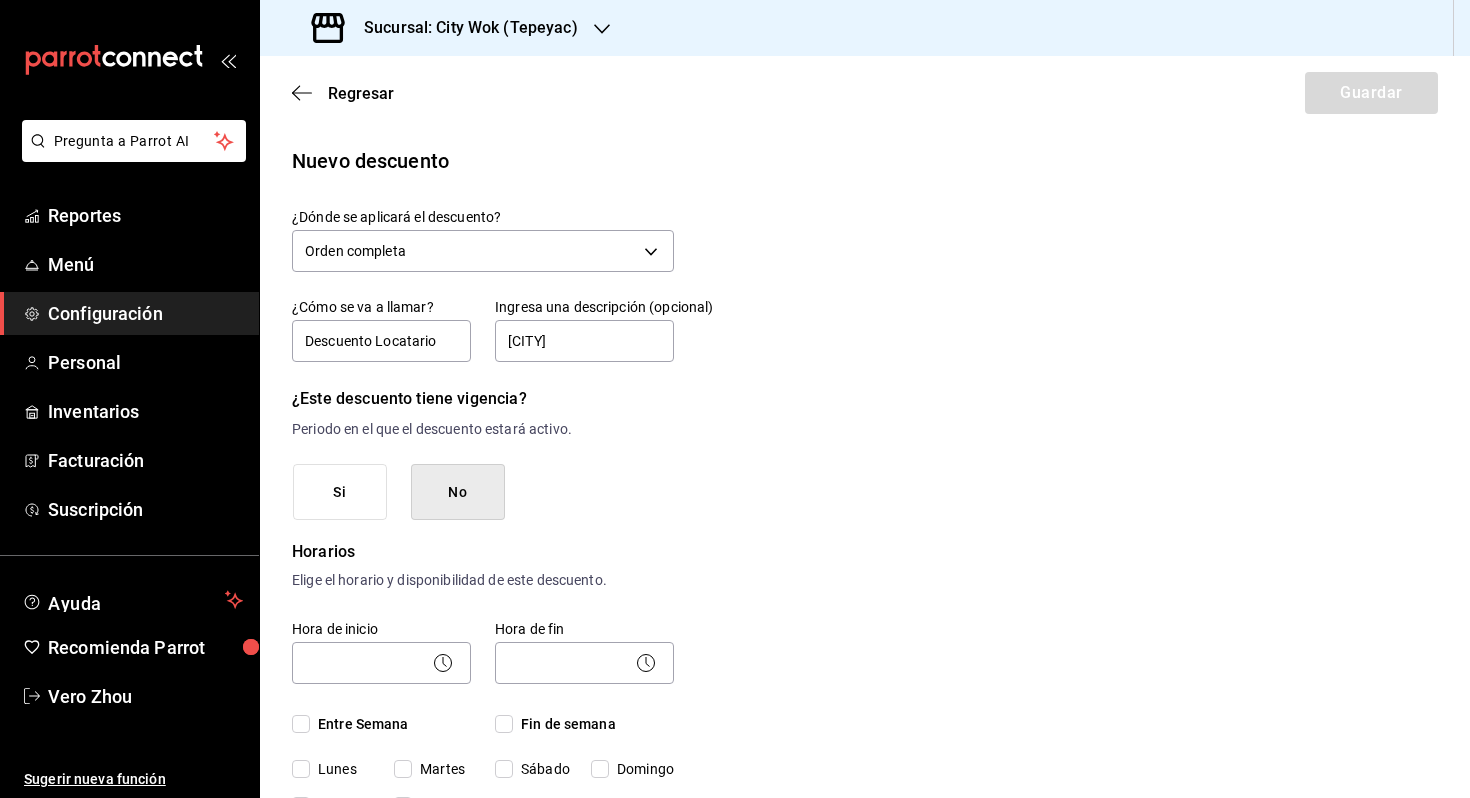 click on "¿Este descuento tiene vigencia? Periodo en el que el descuento estará activo. Si No" at bounding box center [483, 452] 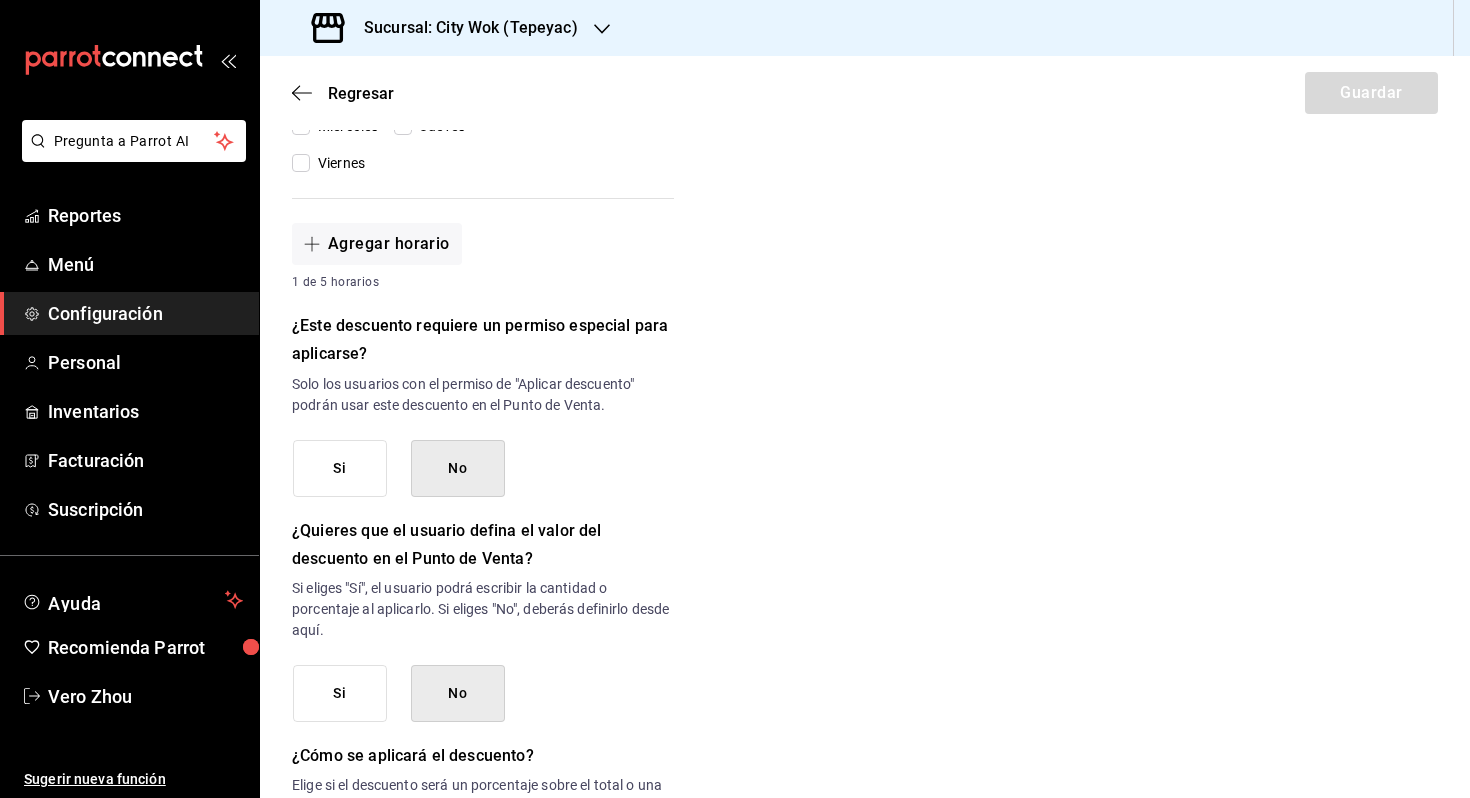 click on "Si" at bounding box center (340, 468) 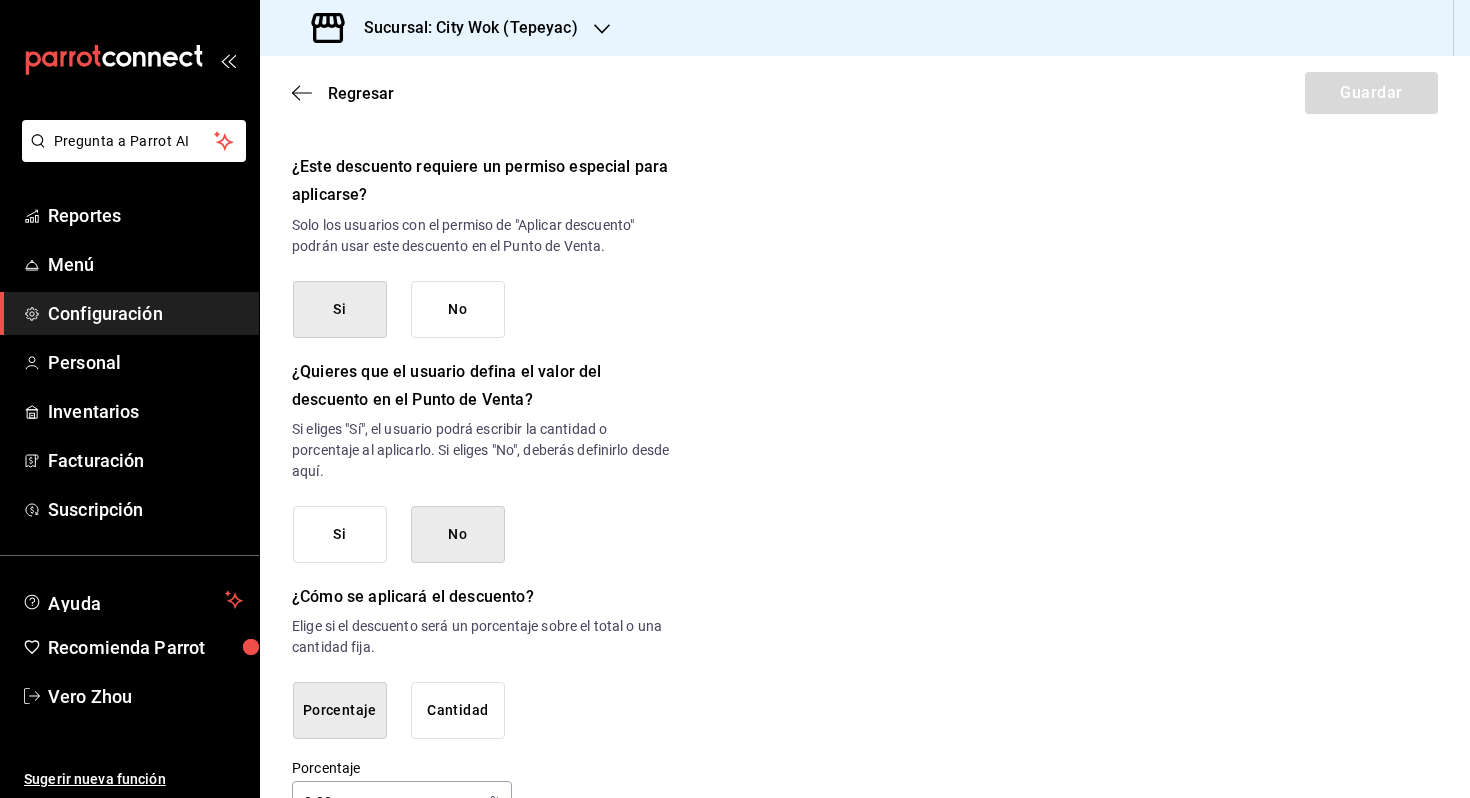 click on "Si" at bounding box center (340, 534) 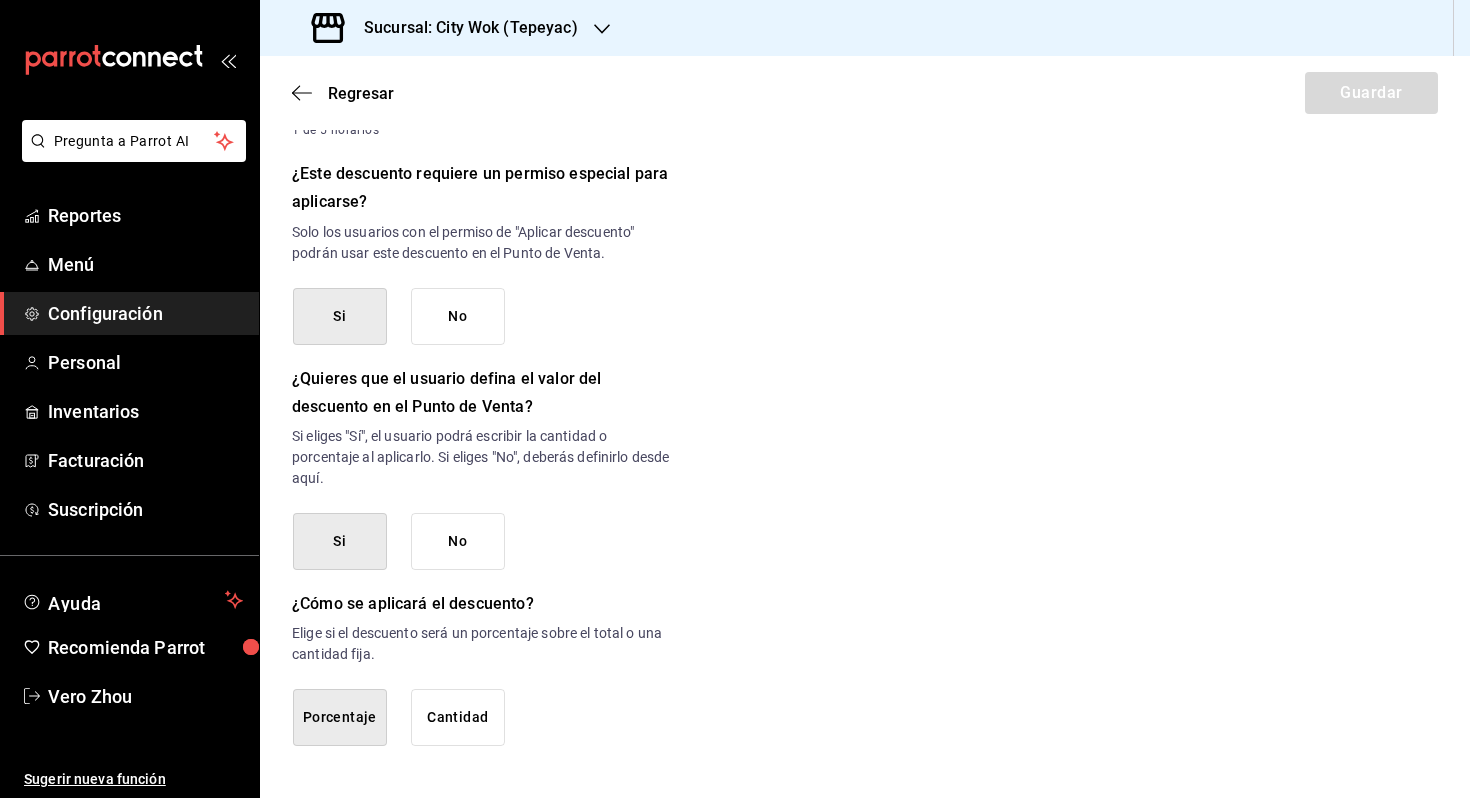scroll, scrollTop: 832, scrollLeft: 0, axis: vertical 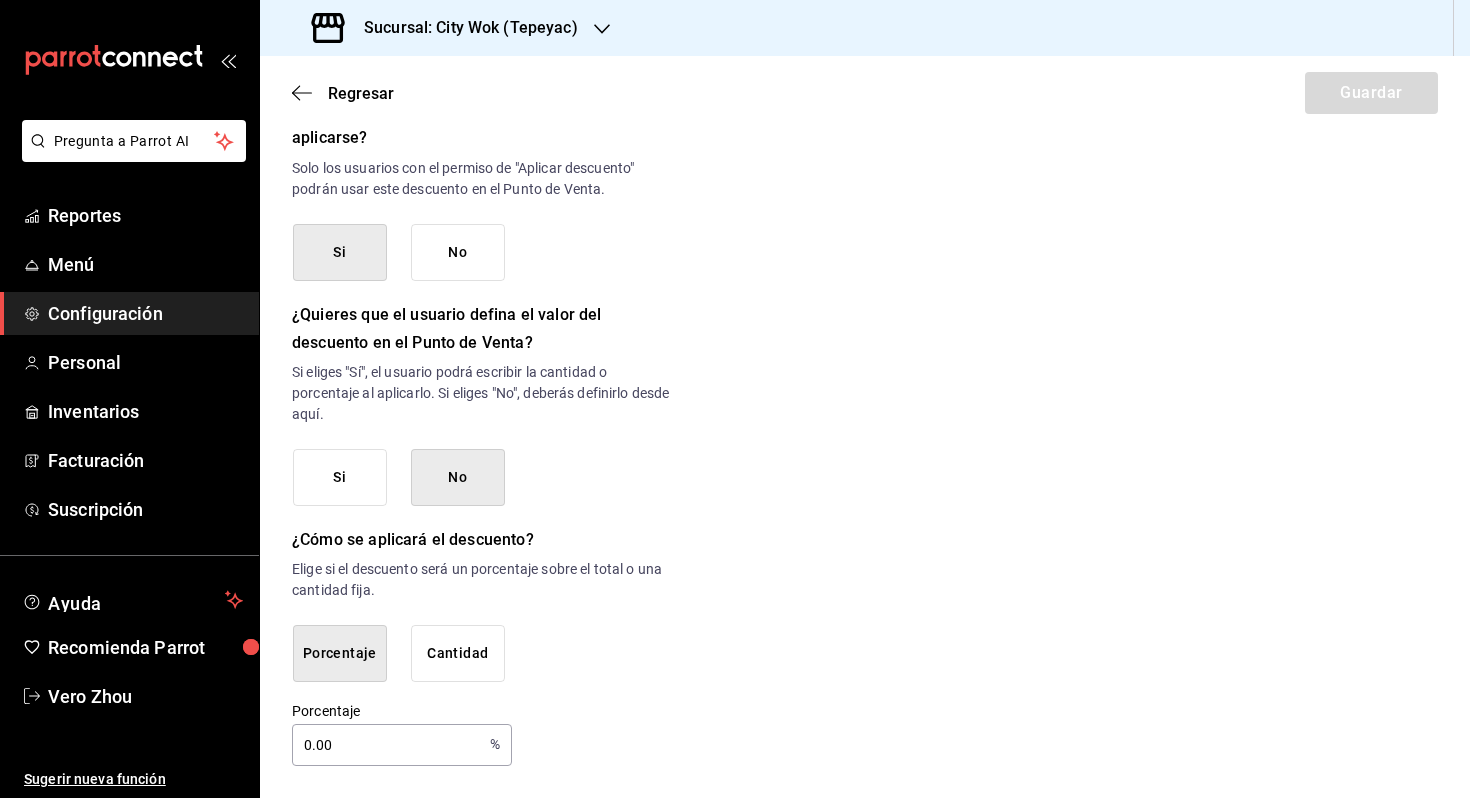 click on "0.00" at bounding box center [387, 745] 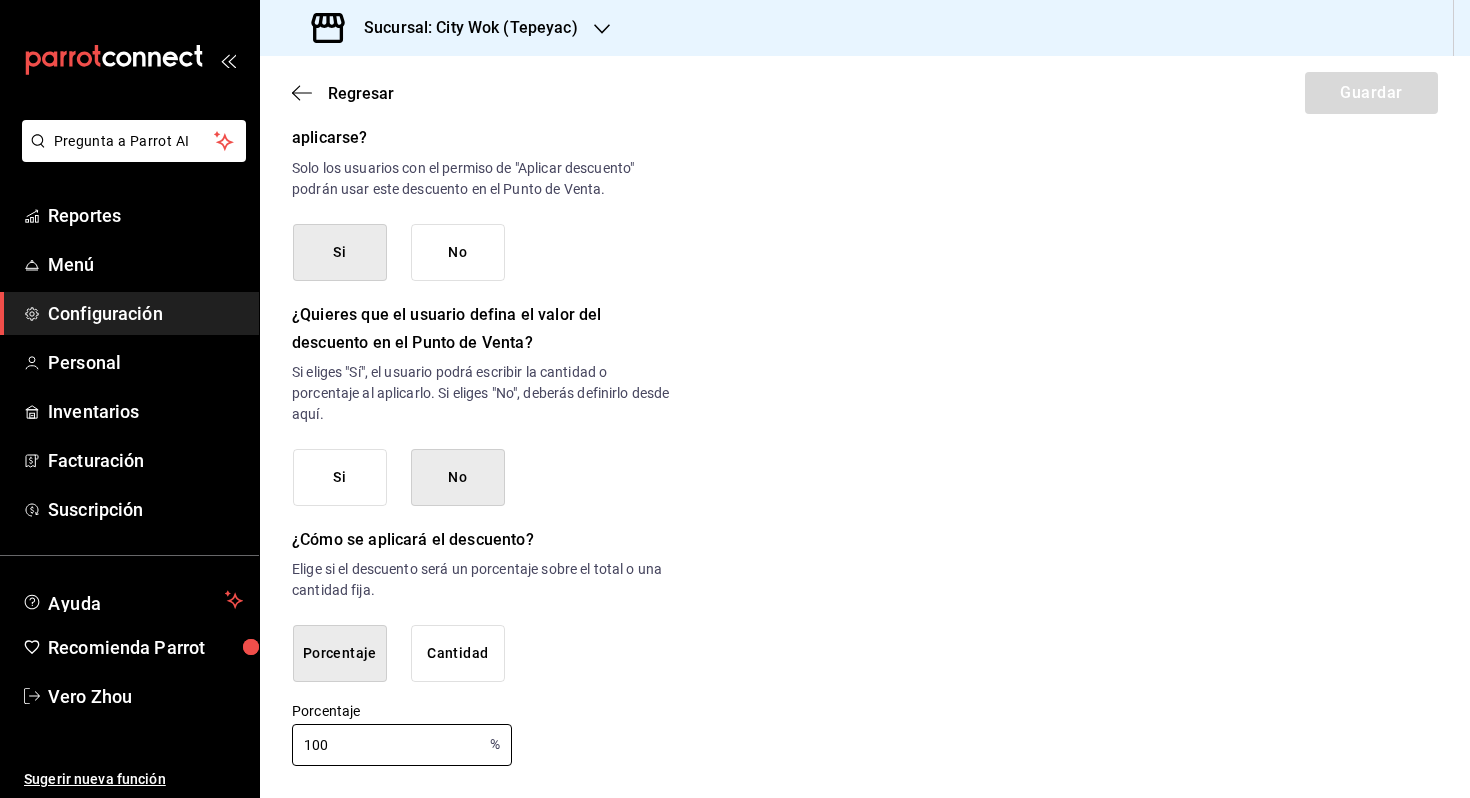 scroll, scrollTop: 894, scrollLeft: 0, axis: vertical 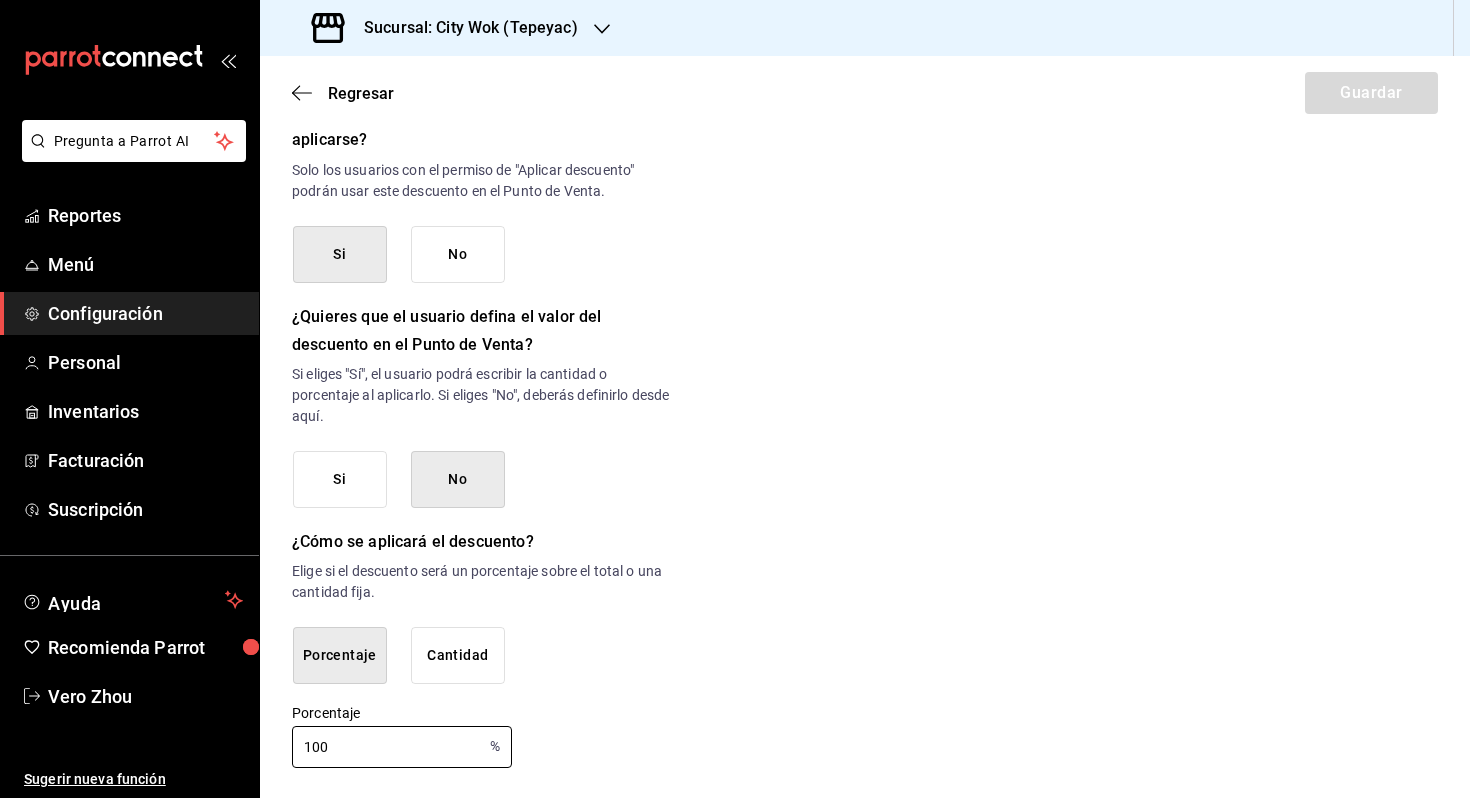 type on "100" 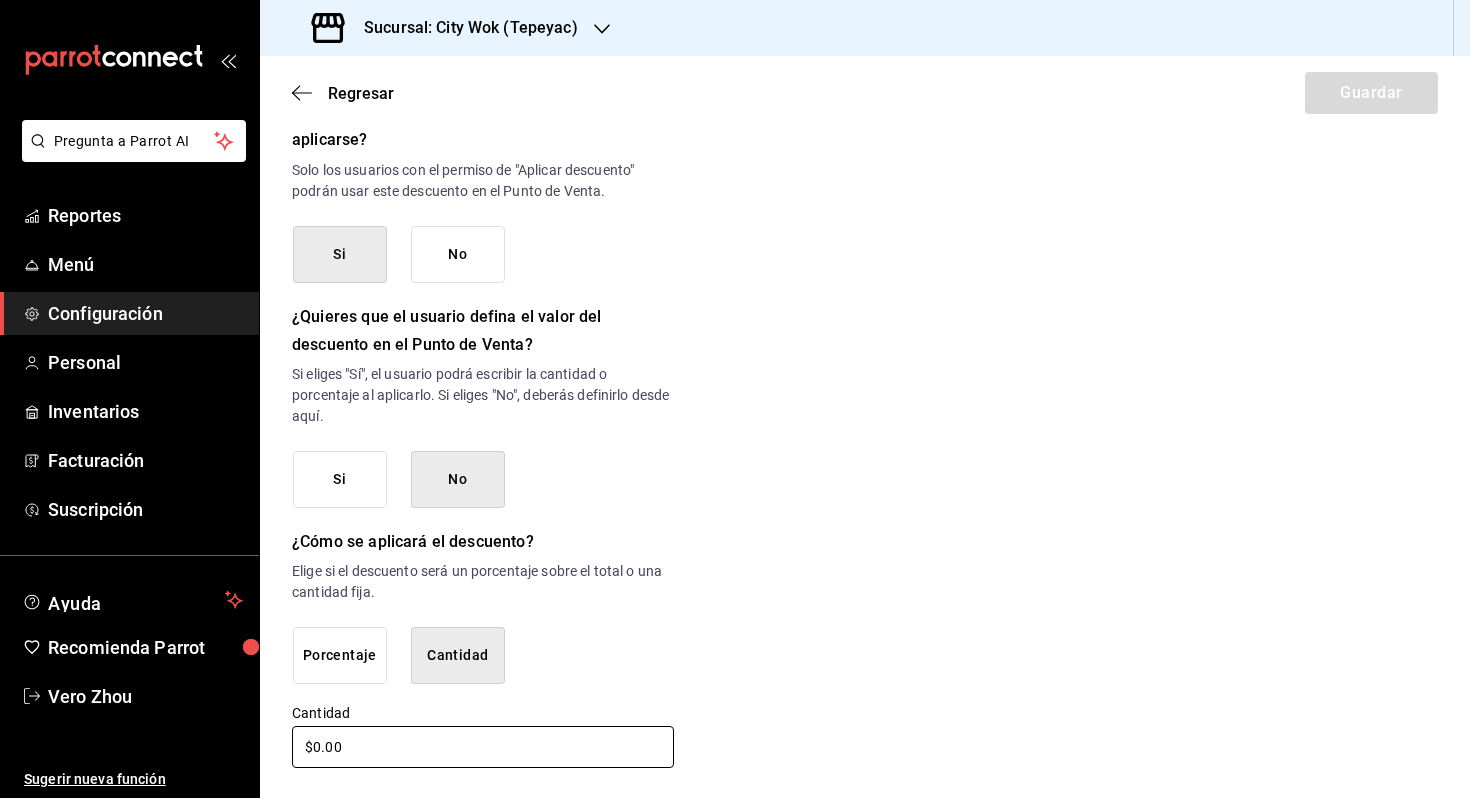 click on "$0.00" at bounding box center [483, 747] 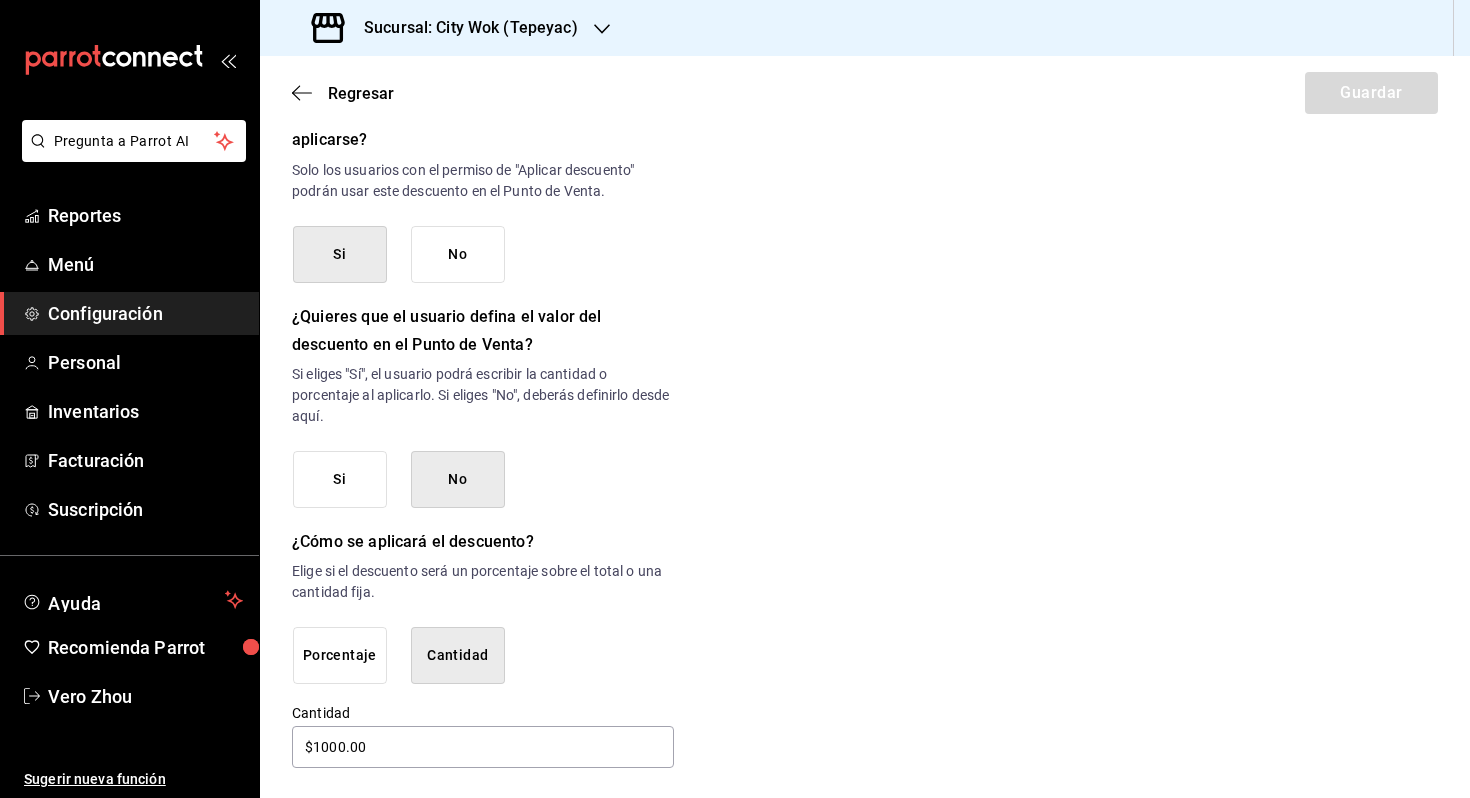 click on "¿Dónde se aplicará el descuento? Orden completa ORDER ¿Cómo se va a llamar? Descuento Locatario Ingresa una descripción (opcional) [CITY] ¿Este descuento tiene vigencia? Periodo en el que el descuento estará activo. Si No Horarios Elige el horario y disponibilidad de este descuento. Hora de inicio ​ Entre Semana Lunes Martes Miércoles Jueves Viernes Hora de fin ​ Fin de semana Sábado Domingo Agregar horario 1 de 5 horarios ¿Este descuento requiere un permiso especial para aplicarse? Solo los usuarios con el permiso de "Aplicar descuento" podrán usar este descuento en el Punto de Venta. Si No ¿Quieres que el usuario defina el valor del descuento en el Punto de Venta? Si eliges "Sí", el usuario podrá escribir la cantidad o porcentaje al aplicarlo. Si eliges "No", deberás definirlo desde aquí. Si No ¿Cómo se aplicará el descuento? Elige si el descuento será un porcentaje sobre el total o una cantidad fija. Porcentaje Cantidad Cantidad $1000.00" at bounding box center (483, 42) 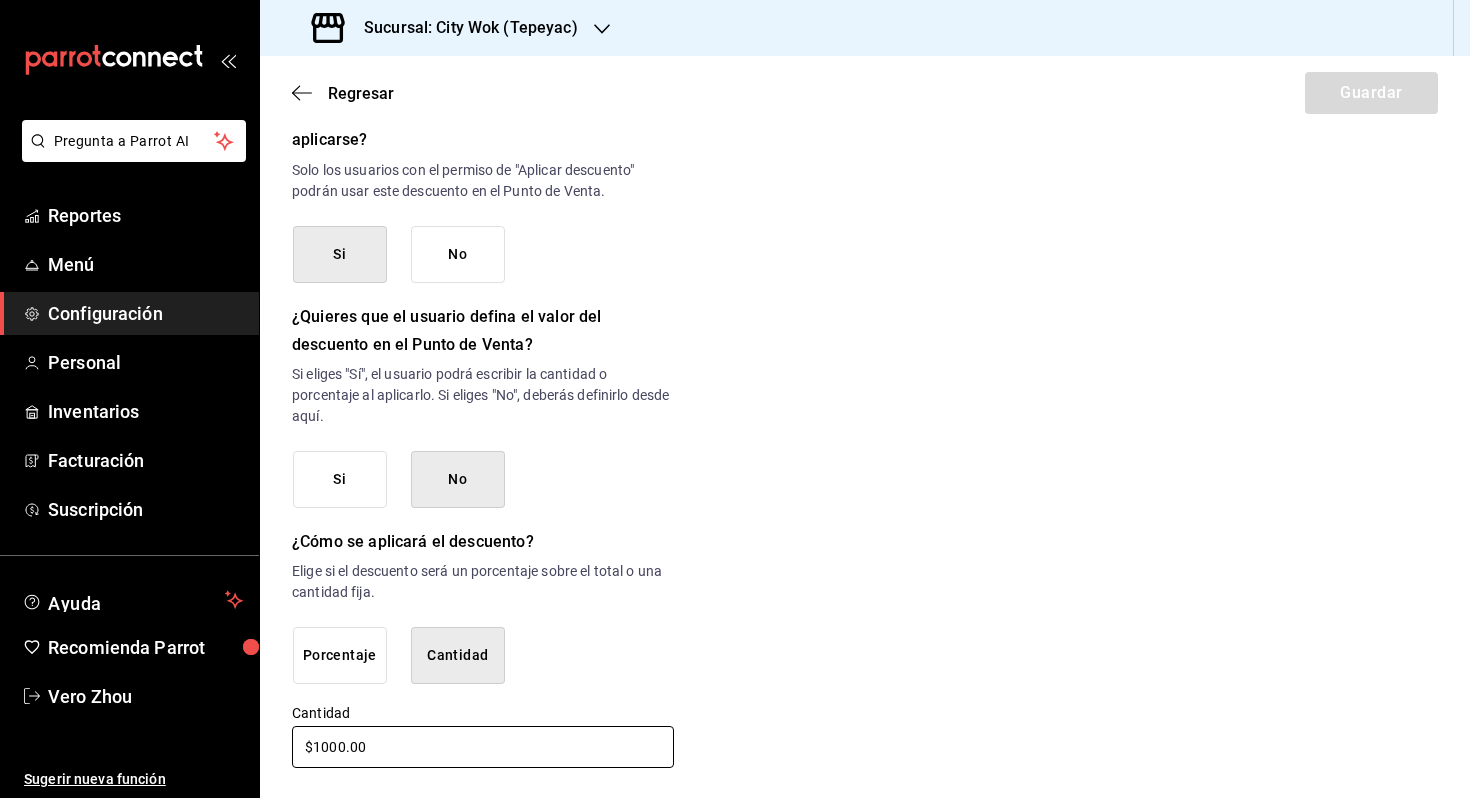 click on "$1000.00" at bounding box center (483, 747) 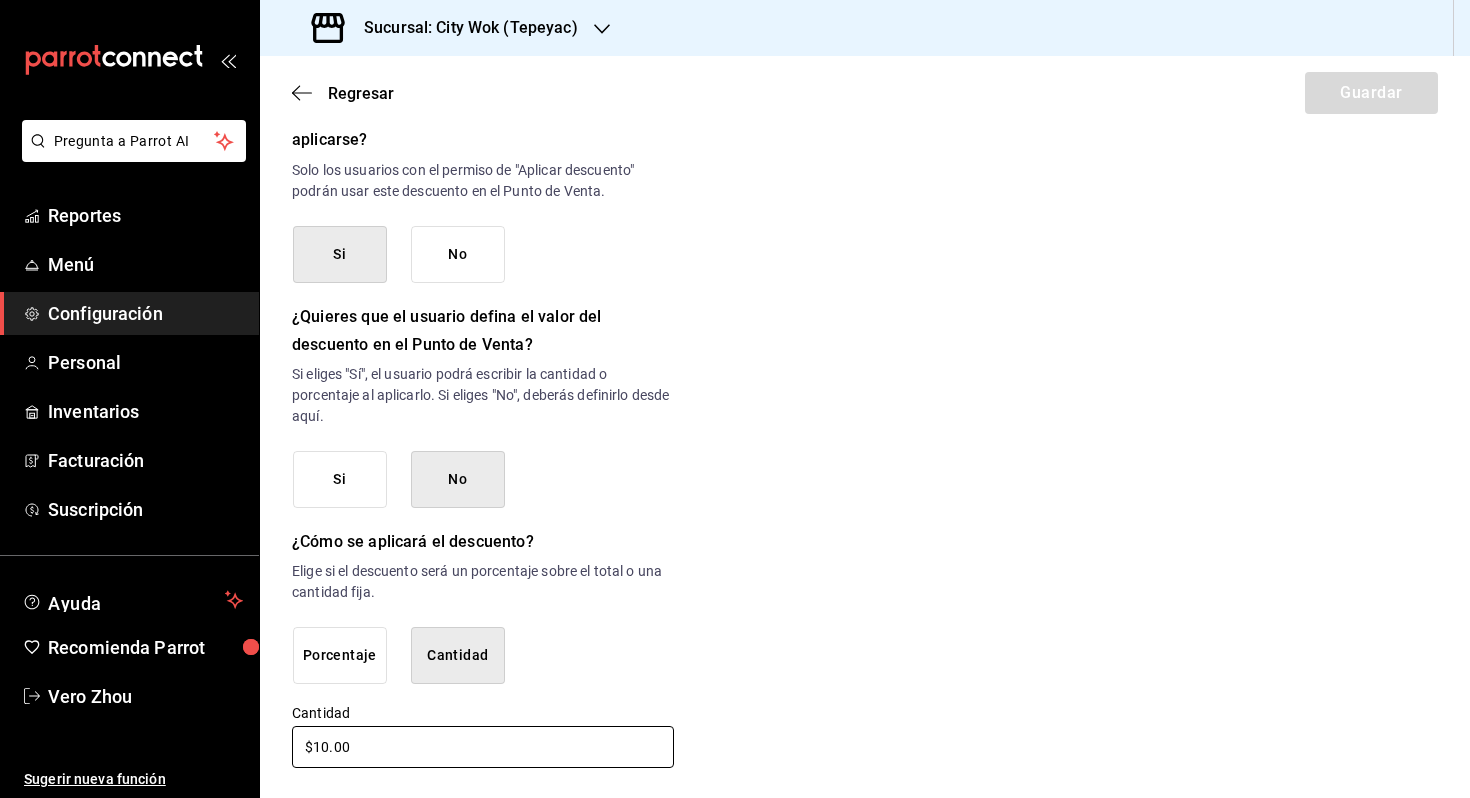 type on "$1.00" 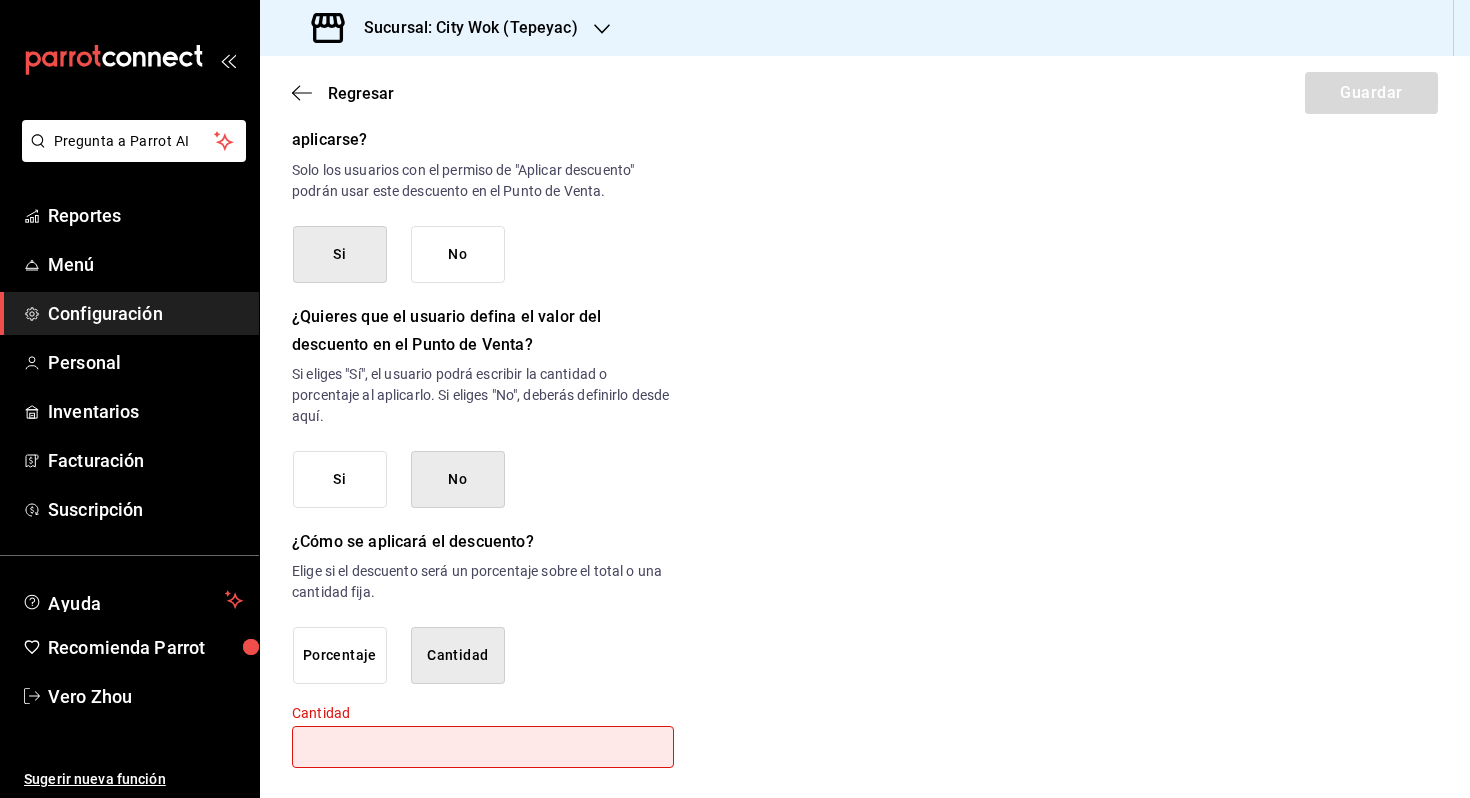 click on "Nuevo descuento ¿Dónde se aplicará el descuento? Orden completa ORDER ¿Cómo se va a llamar? Descuento Locatario Ingresa una descripción (opcional) [CITY] ¿Este descuento tiene vigencia? Periodo en el que el descuento estará activo. Si No Horarios Elige el horario y disponibilidad de este descuento. Hora de inicio ​ Entre Semana Lunes Martes Miércoles Jueves Viernes Hora de fin ​ Fin de semana Sábado Domingo Agregar horario 1 de 5 horarios ¿Este descuento requiere un permiso especial para aplicarse? Solo los usuarios con el permiso de "Aplicar descuento" podrán usar este descuento en el Punto de Venta. Si No ¿Quieres que el usuario defina el valor del descuento en el Punto de Venta? Si eliges "Sí", el usuario podrá escribir la cantidad o porcentaje al aplicarlo. Si eliges "No", deberás definirlo desde aquí. Si No ¿Cómo se aplicará el descuento? Elige si el descuento será un porcentaje sobre el total o una cantidad fija. Porcentaje Cantidad Cantidad" at bounding box center [865, 11] 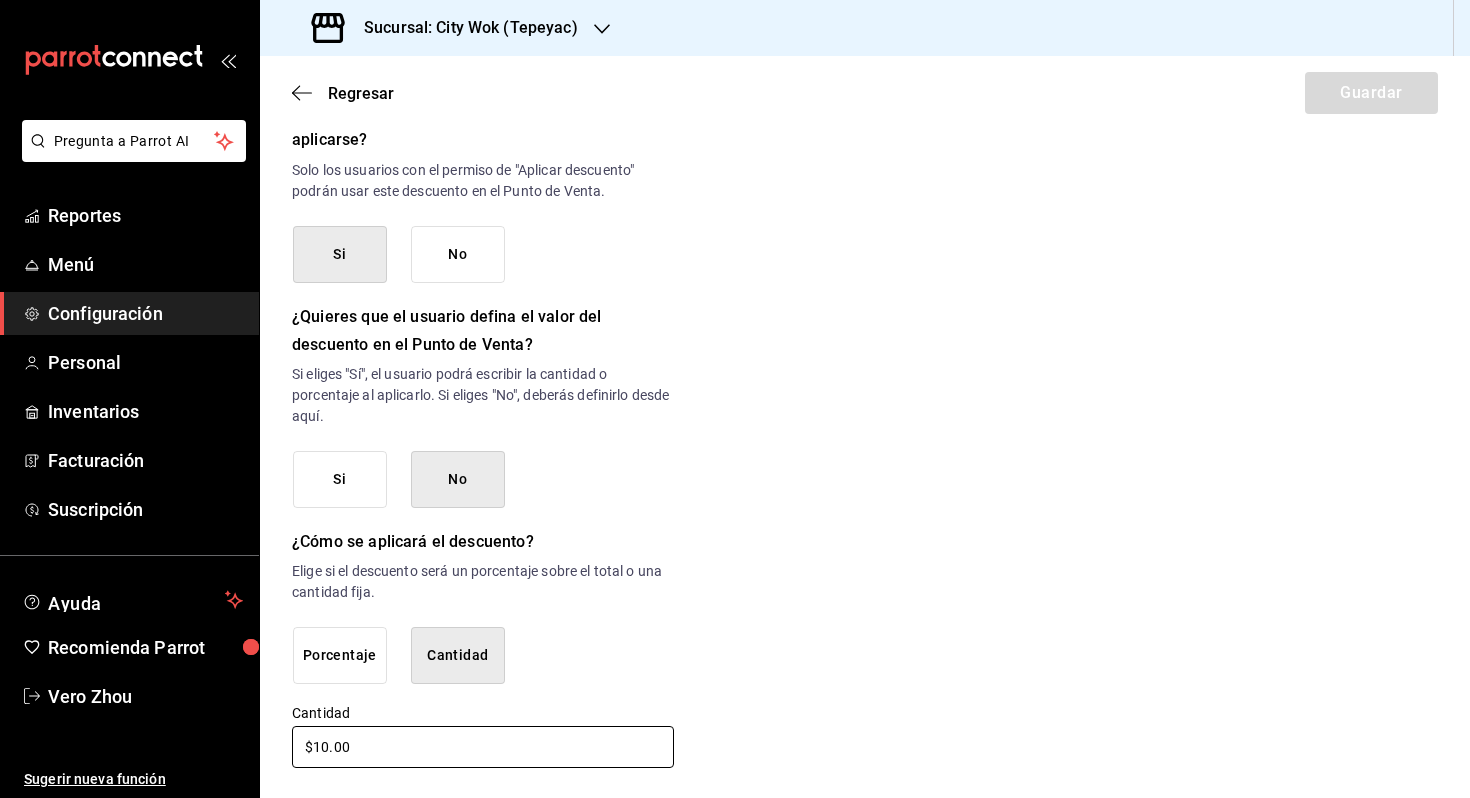 type on "$10.00" 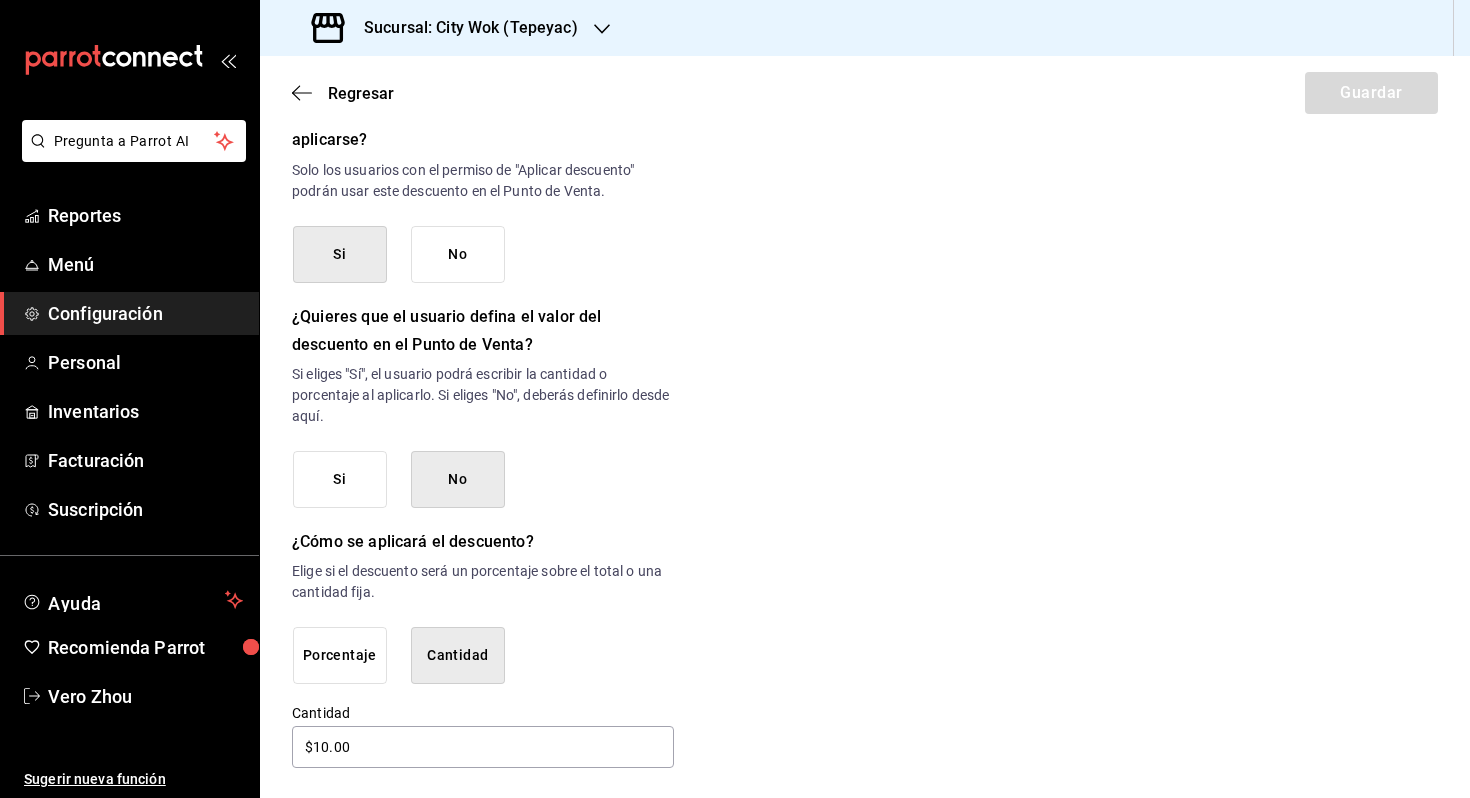 click on "Cantidad" at bounding box center (483, 712) 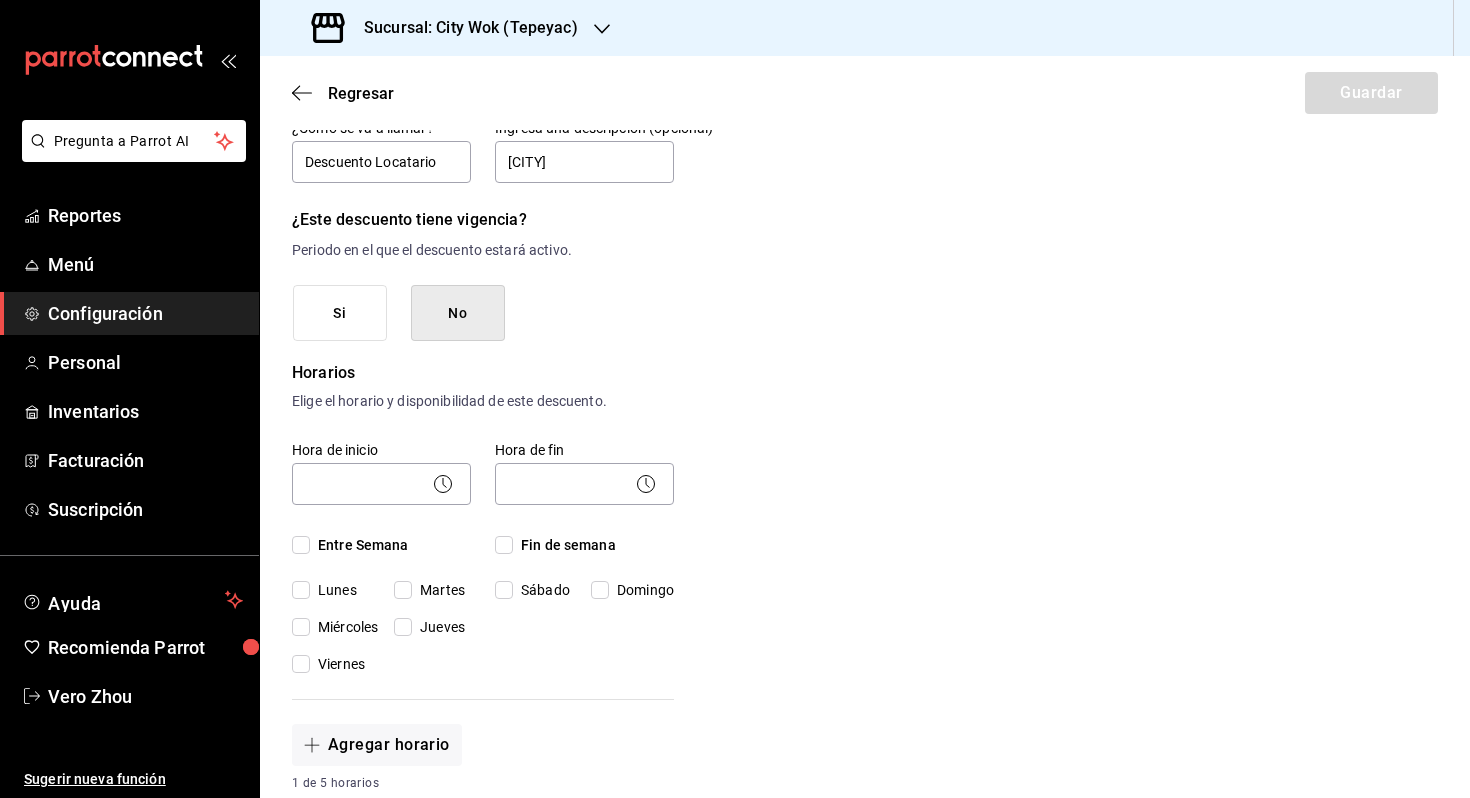 scroll, scrollTop: 311, scrollLeft: 0, axis: vertical 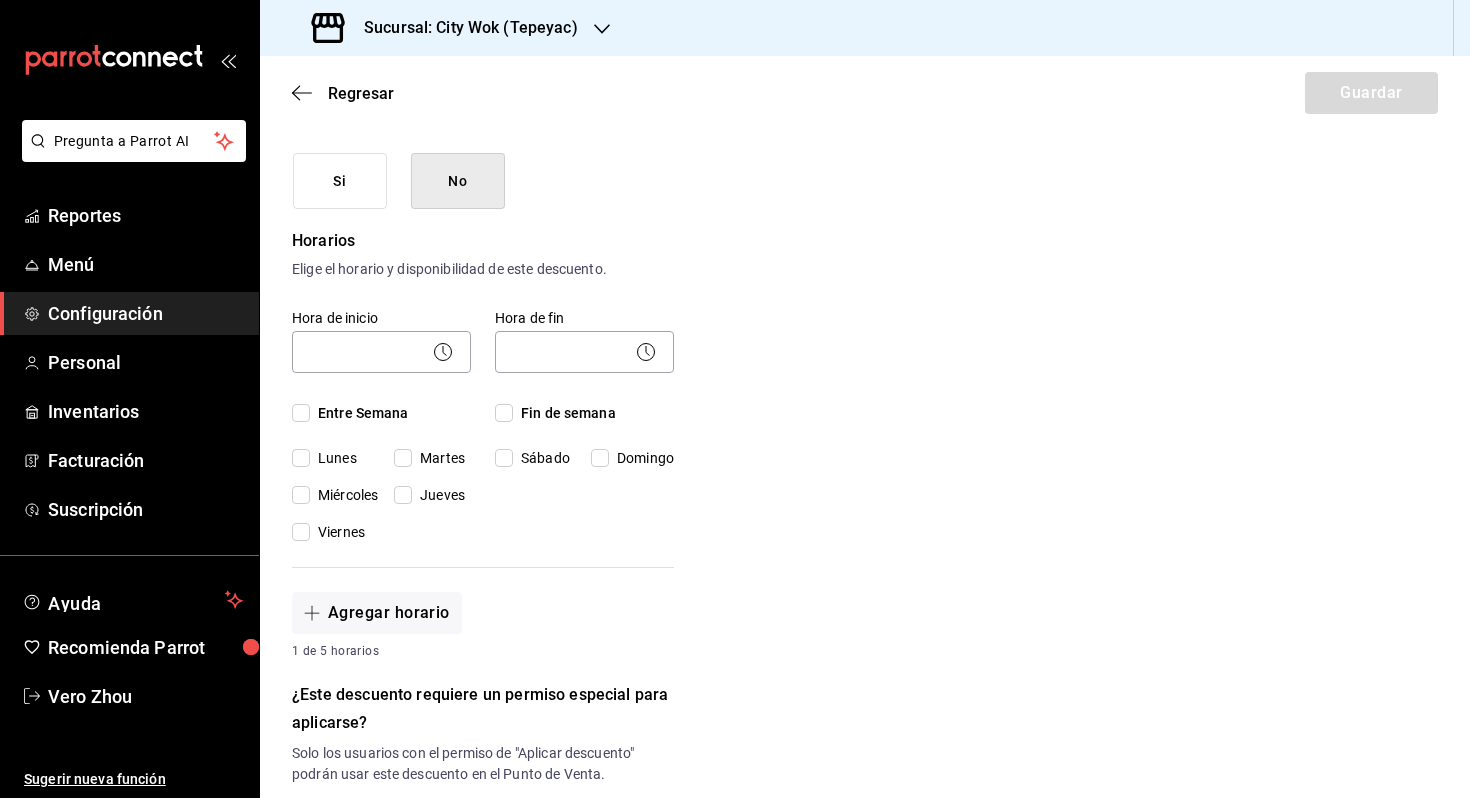 click on "Entre Semana" at bounding box center (359, 413) 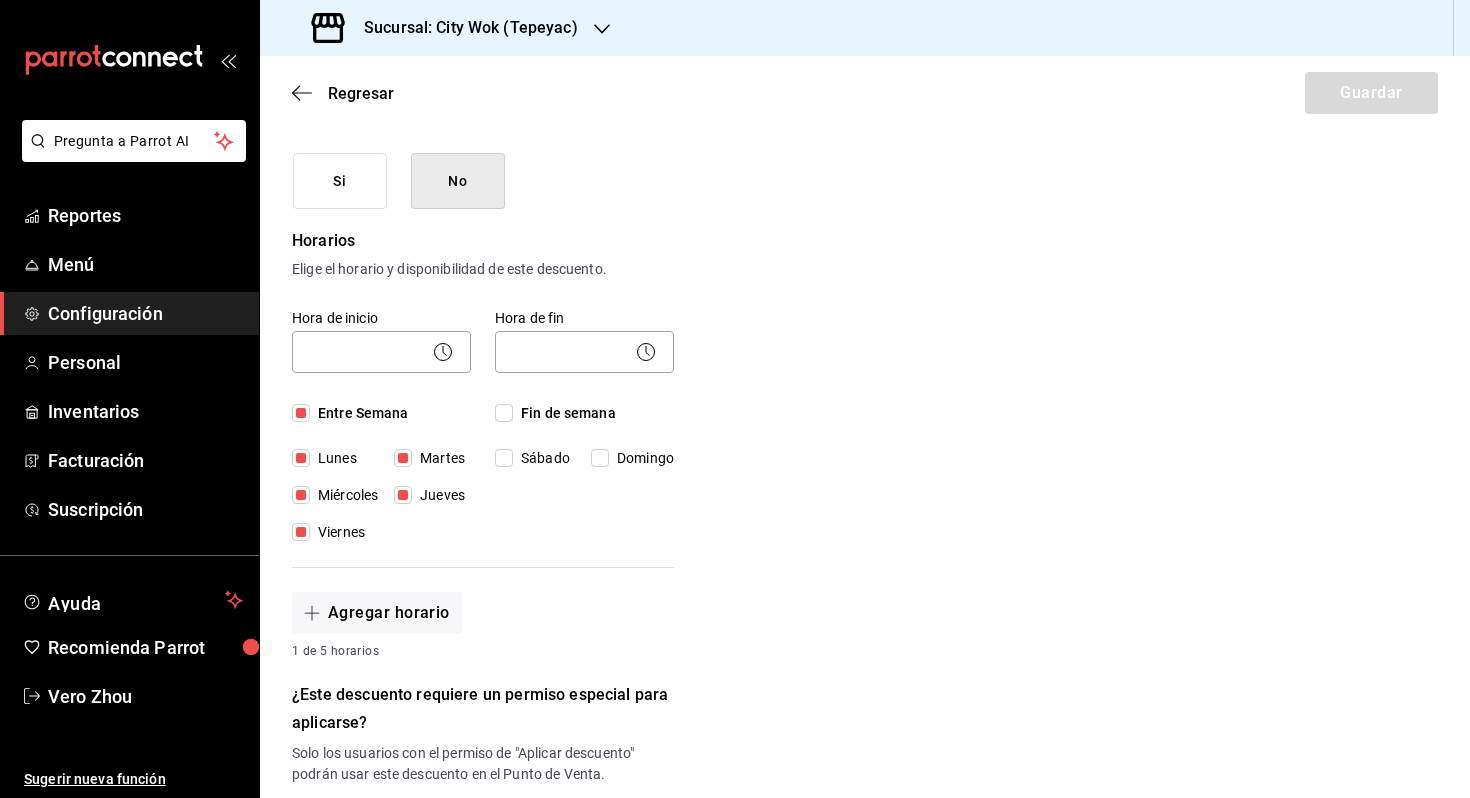 click on "Fin de semana" at bounding box center (564, 413) 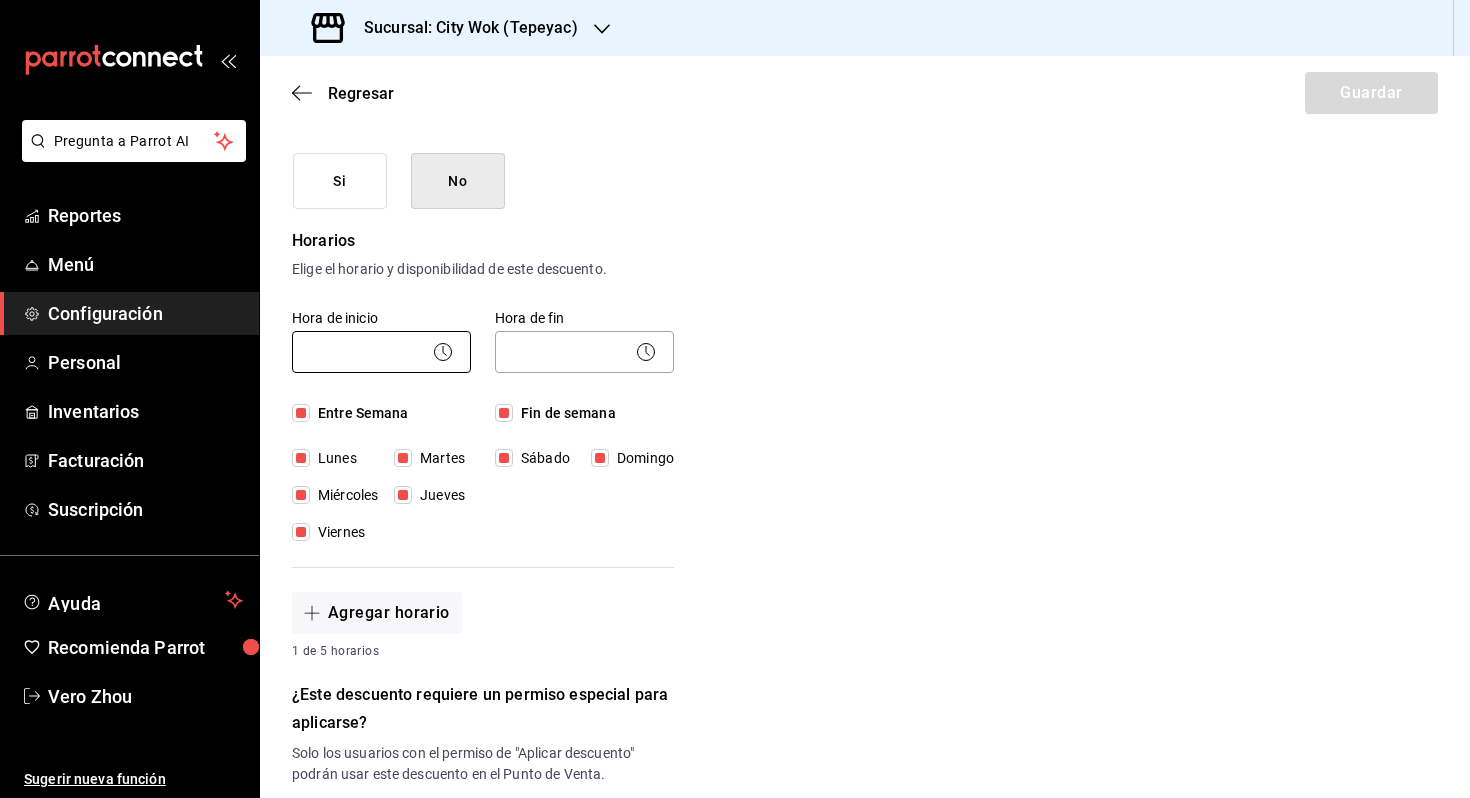 click on "Pregunta a Parrot AI Reportes   Menú   Configuración   Personal   Inventarios   Facturación   Suscripción   Ayuda Recomienda Parrot   Vero Zhou   Sugerir nueva función   Sucursal: City Wok ([CITY]) Regresar Guardar Nuevo descuento ¿Dónde se aplicará el descuento? Orden completa ORDER ¿Cómo se va a llamar? Descuento Locatario Ingresa una descripción (opcional) [CITY] ¿Este descuento tiene vigencia? Periodo en el que el descuento estará activo. Si No Horarios Elige el horario y disponibilidad de este descuento. Hora de inicio ​ Entre Semana Lunes Martes Miércoles Jueves Viernes Hora de fin ​ Fin de semana Sábado Domingo Agregar horario 1 de 5 horarios ¿Este descuento requiere un permiso especial para aplicarse? Solo los usuarios con el permiso de "Aplicar descuento" podrán usar este descuento en el Punto de Venta. Si No ¿Quieres que el usuario defina el valor del descuento en el Punto de Venta? Si No ¿Cómo se aplicará el descuento? Porcentaje Cantidad Cantidad $10.00 Reportes   Menú" at bounding box center (735, 399) 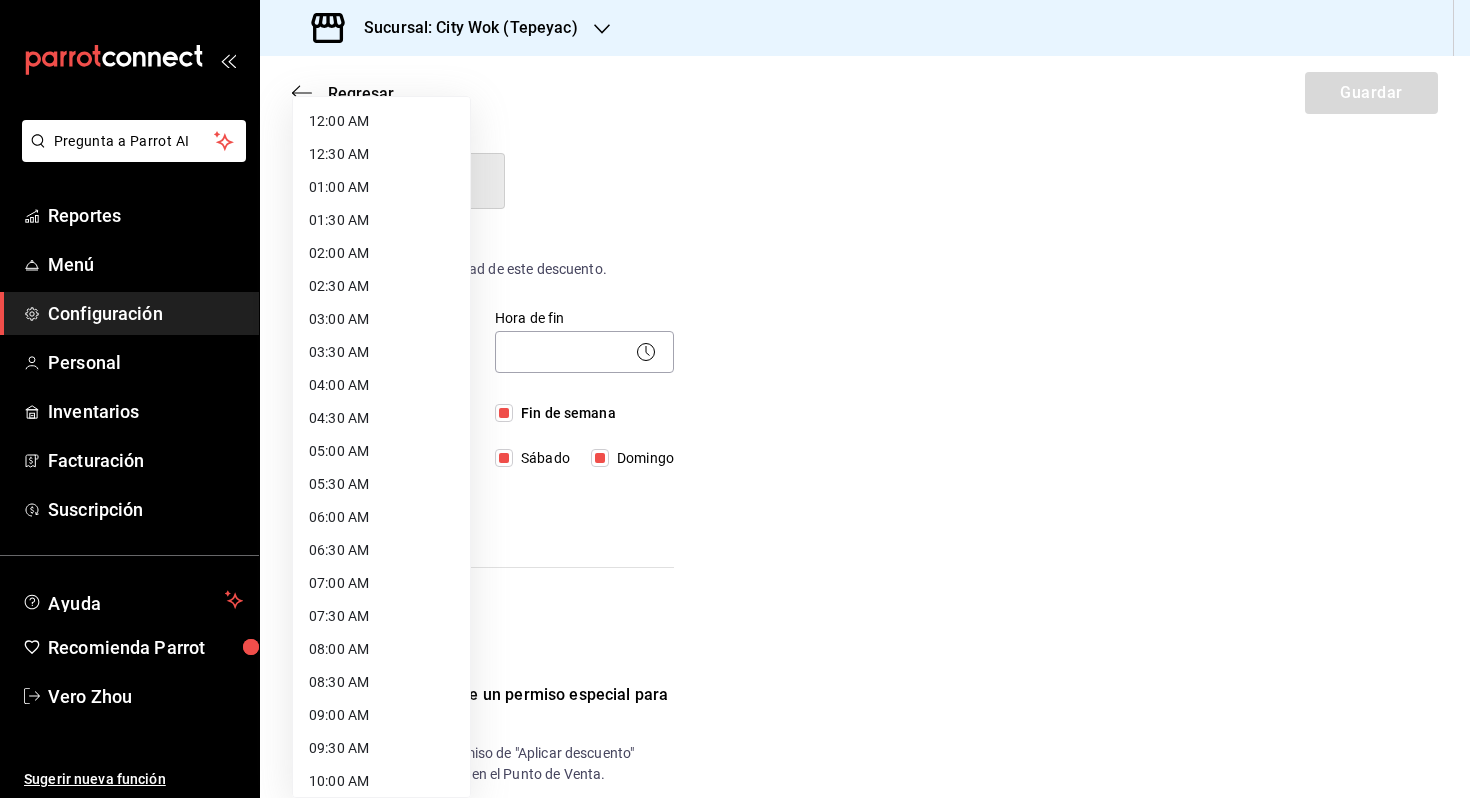 click on "03:30 AM" at bounding box center (381, 352) 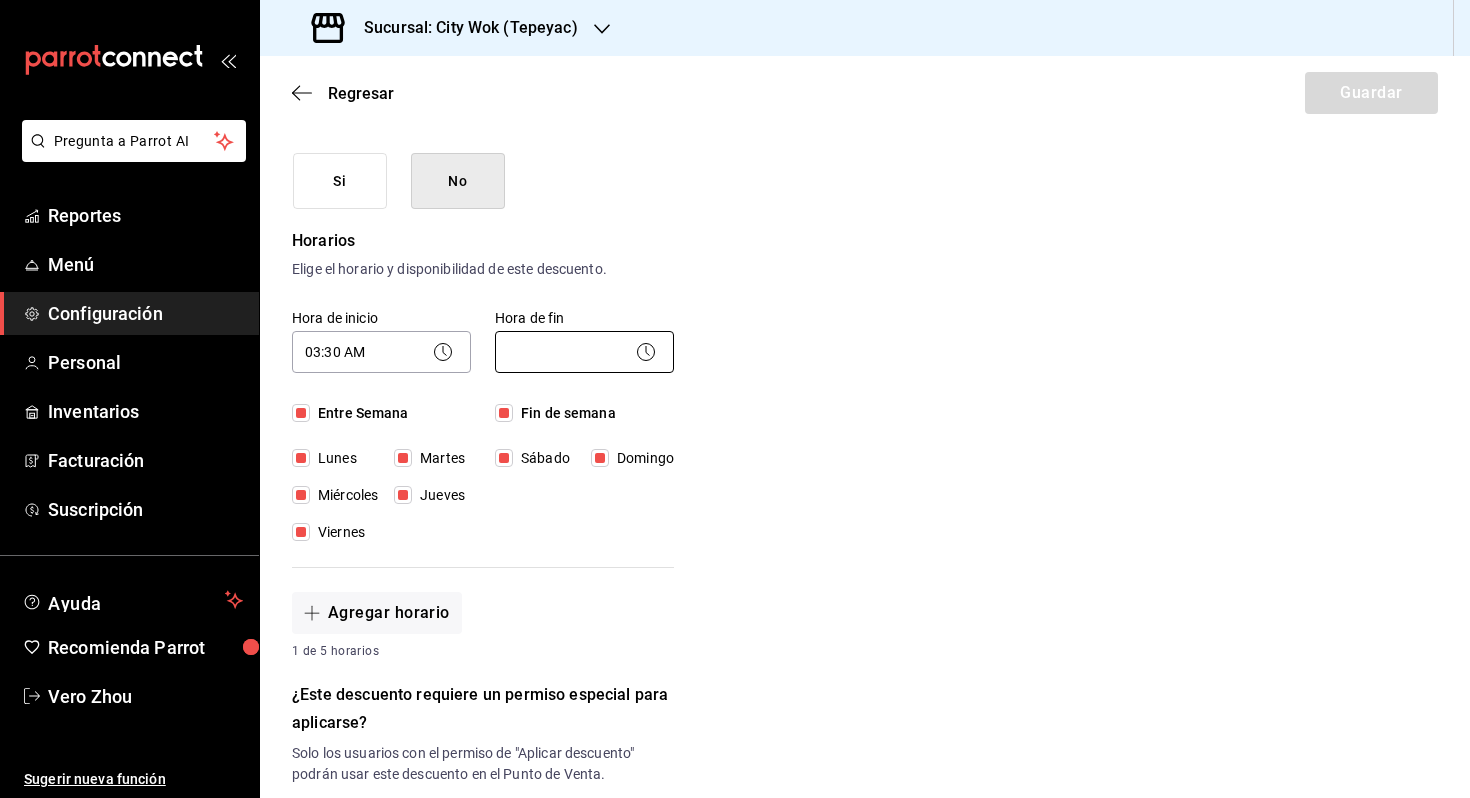 click on "Pregunta a Parrot AI Reportes   Menú   Configuración   Personal   Inventarios   Facturación   Suscripción   Ayuda Recomienda Parrot   Vero Zhou   Sugerir nueva función   Sucursal: City Wok ([CITY]) Regresar Guardar Nuevo descuento ¿Dónde se aplicará el descuento? Orden completa ORDER ¿Cómo se va a llamar? Descuento Locatario Ingresa una descripción (opcional) [CITY] ¿Este descuento tiene vigencia? Periodo en el que el descuento estará activo. Si No Horarios Elige el horario y disponibilidad de este descuento. Hora de inicio 03:30 AM 03:30 Entre Semana Lunes Martes Miércoles Jueves Viernes Hora de fin ​ Fin de semana Sábado Domingo Agregar horario 1 de 5 horarios ¿Este descuento requiere un permiso especial para aplicarse? Solo los usuarios con el permiso de "Aplicar descuento" podrán usar este descuento en el Punto de Venta. Si No ¿Quieres que el usuario defina el valor del descuento en el Punto de Venta? Si No ¿Cómo se aplicará el descuento? Porcentaje Cantidad Cantidad $10.00" at bounding box center (735, 399) 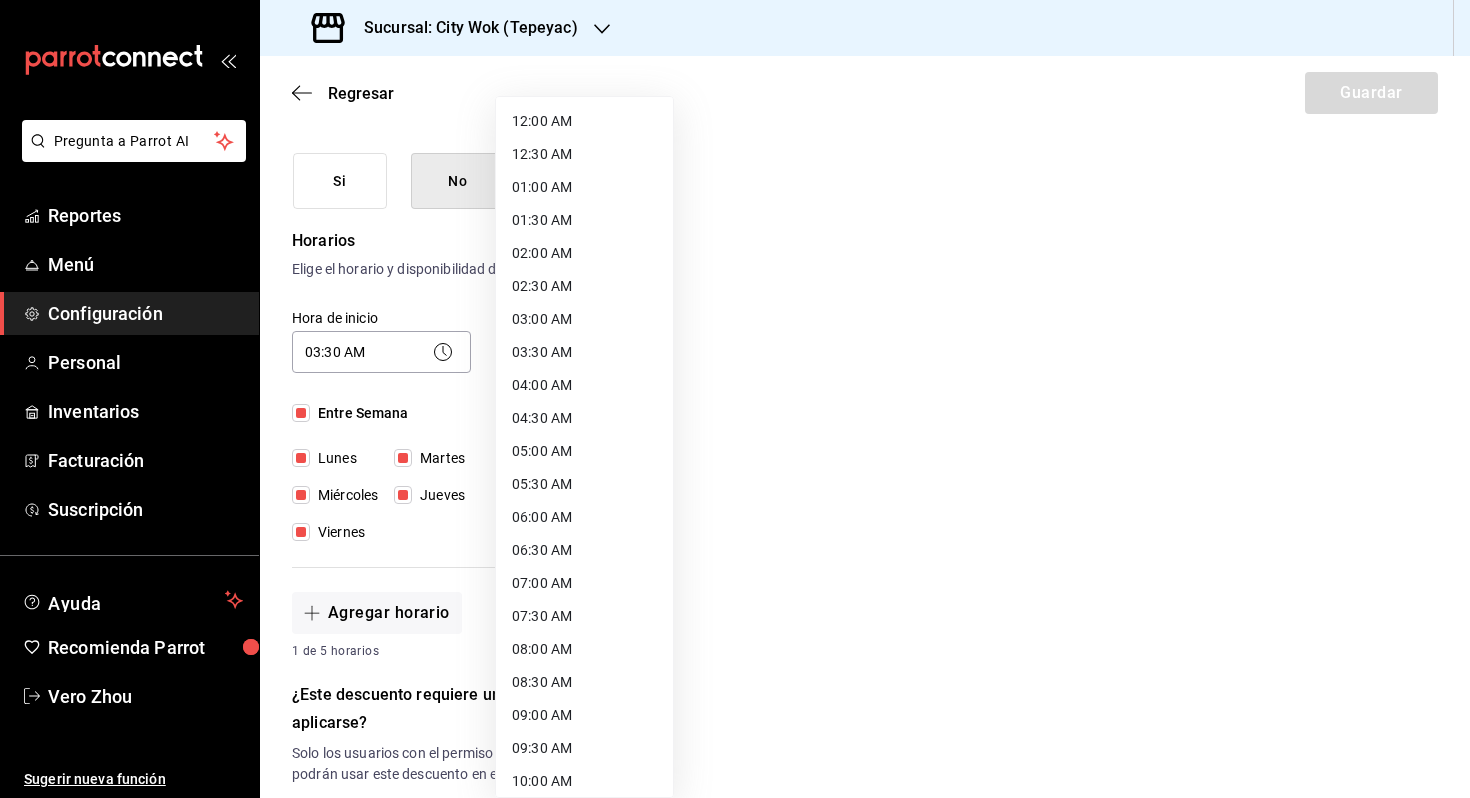 click on "06:00 AM" at bounding box center (584, 517) 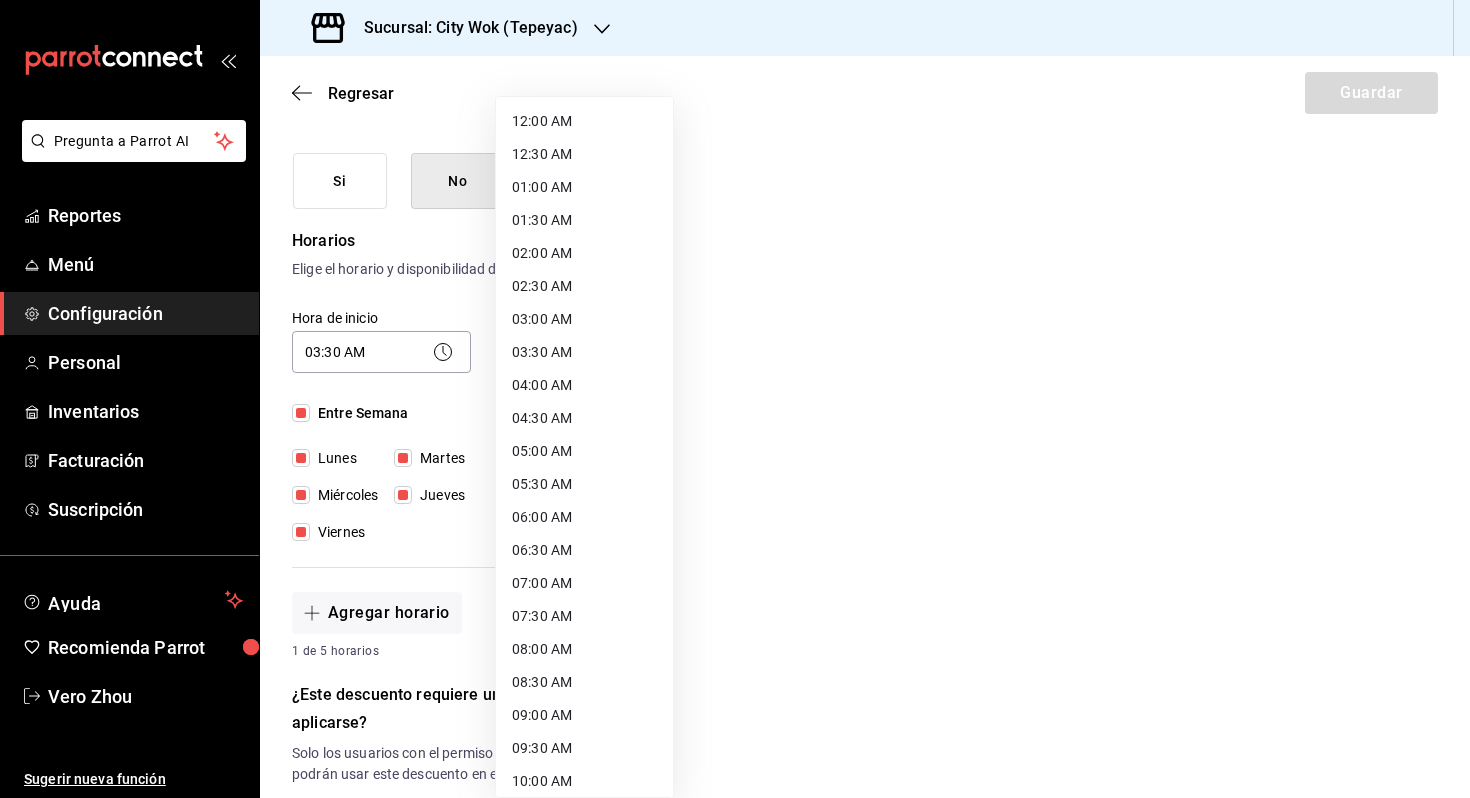type on "06:00" 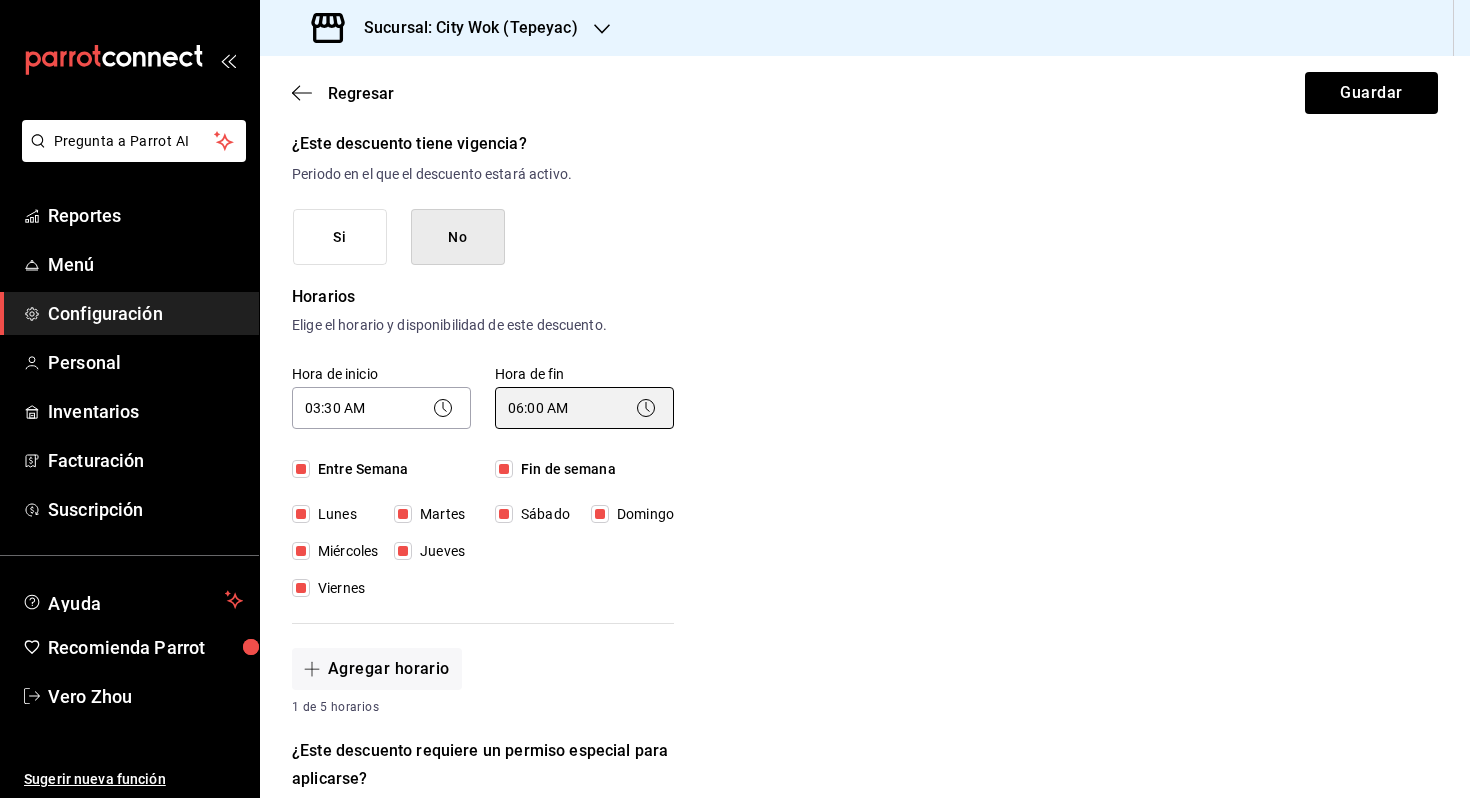 scroll, scrollTop: 254, scrollLeft: 0, axis: vertical 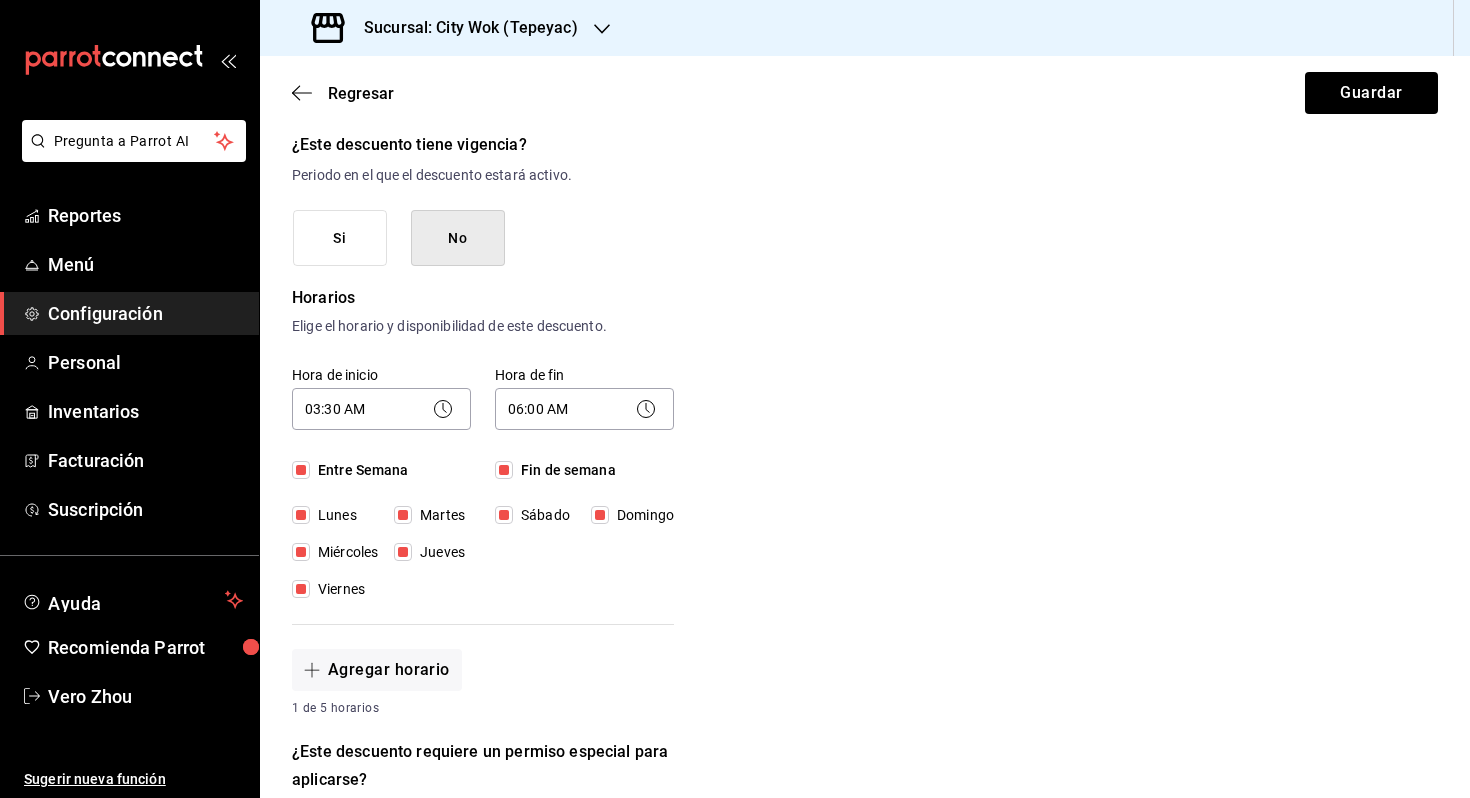 click 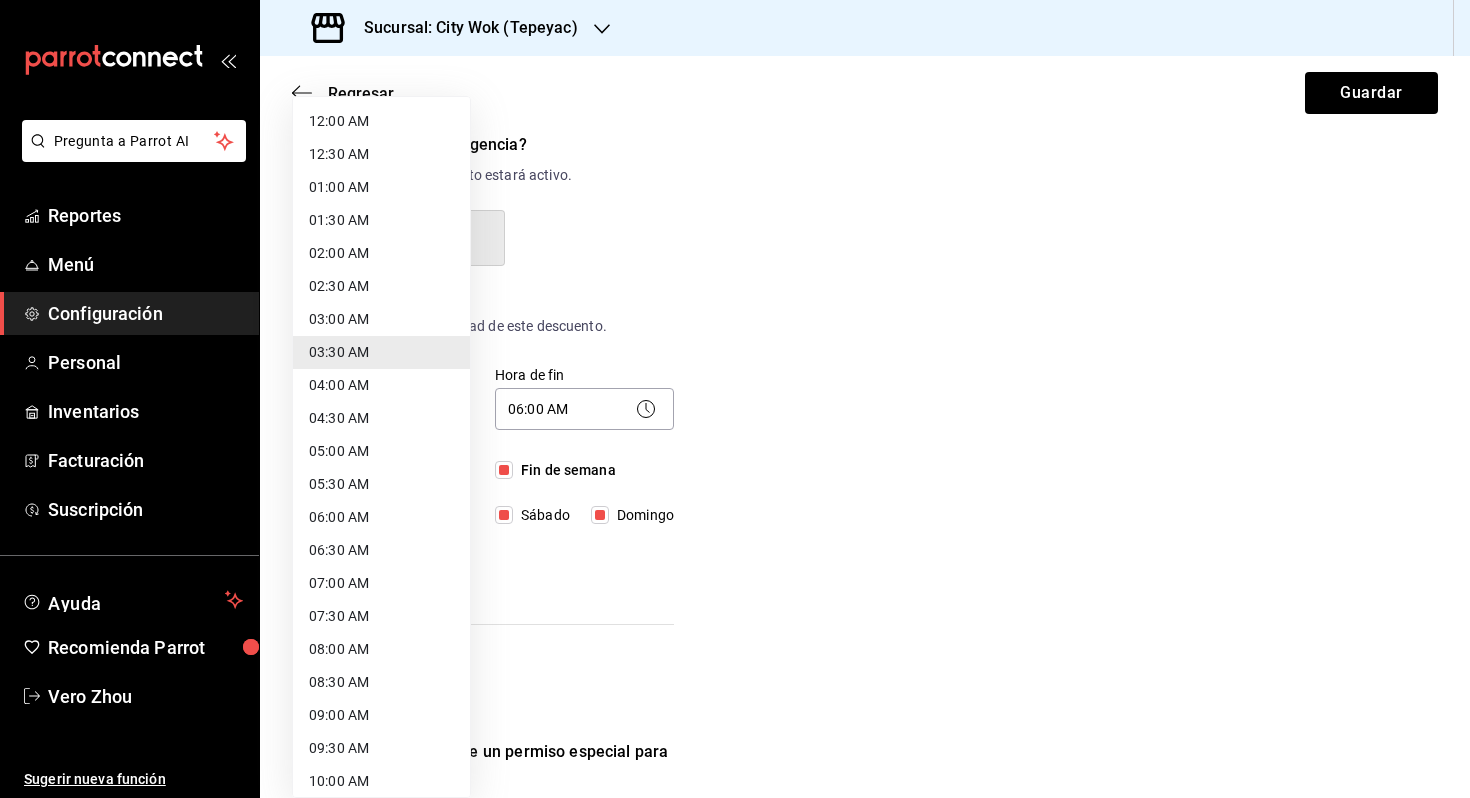 click on "Pregunta a Parrot AI Reportes   Menú   Configuración   Personal   Inventarios   Facturación   Suscripción   Ayuda Recomienda Parrot   Vero Zhou   Sugerir nueva función   Sucursal: City Wok ([CITY]) Regresar Guardar Nuevo descuento ¿Dónde se aplicará el descuento? Orden completa ORDER ¿Cómo se va a llamar? Descuento Locatario Ingresa una descripción (opcional) [CITY] ¿Este descuento tiene vigencia? Periodo en el que el descuento estará activo. Si No Horarios Elige el horario y disponibilidad de este descuento. Hora de inicio 03:30 AM 03:30 Entre Semana Lunes Martes Miércoles Jueves Viernes Hora de fin 06:00 AM 06:00 Fin de semana Sábado Domingo Agregar horario 1 de 5 horarios ¿Este descuento requiere un permiso especial para aplicarse? Solo los usuarios con el permiso de "Aplicar descuento" podrán usar este descuento en el Punto de Venta. Si No ¿Quieres que el usuario defina el valor del descuento en el Punto de Venta? Si No ¿Cómo se aplicará el descuento? Porcentaje Cantidad Cantidad" at bounding box center (735, 399) 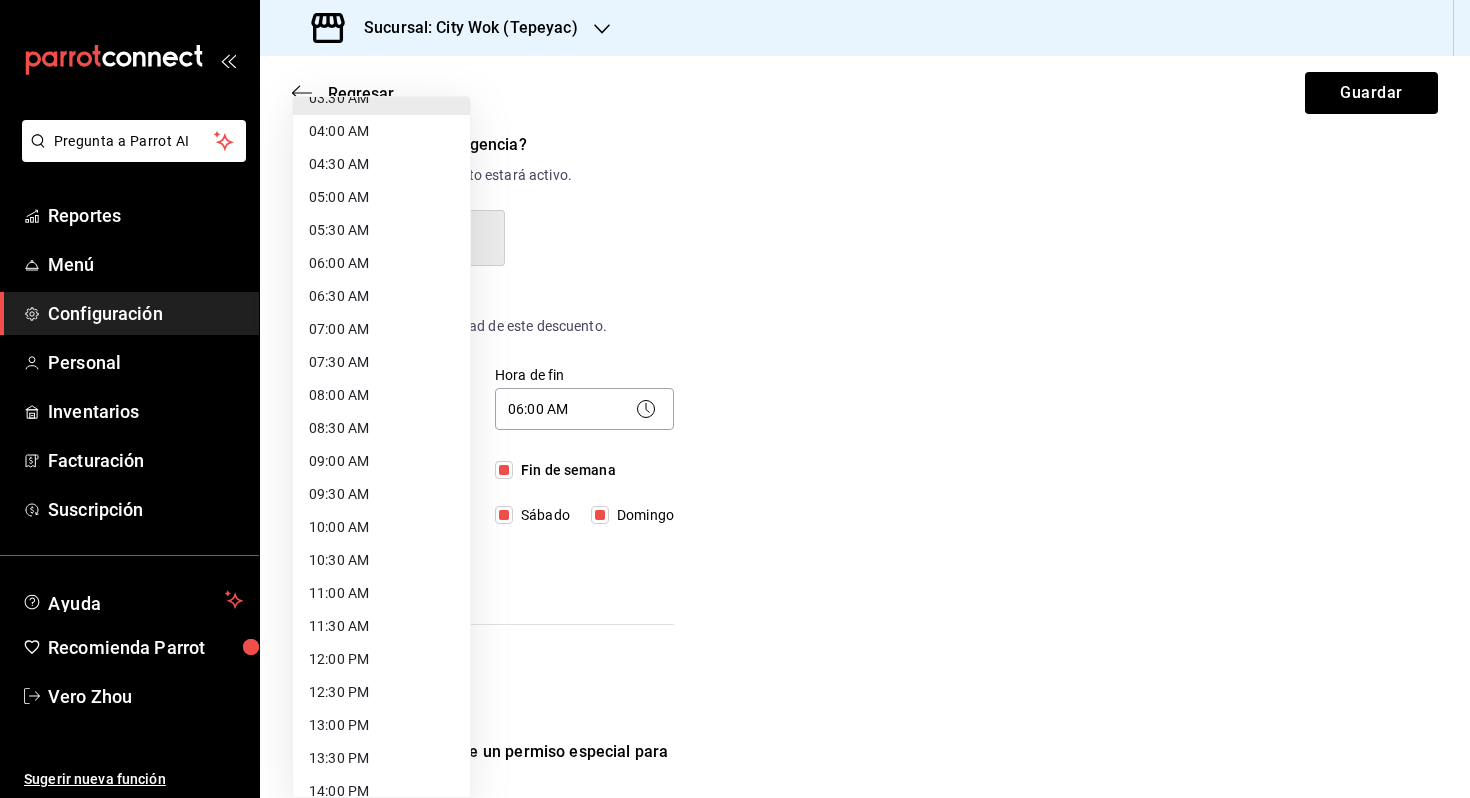 scroll, scrollTop: 256, scrollLeft: 0, axis: vertical 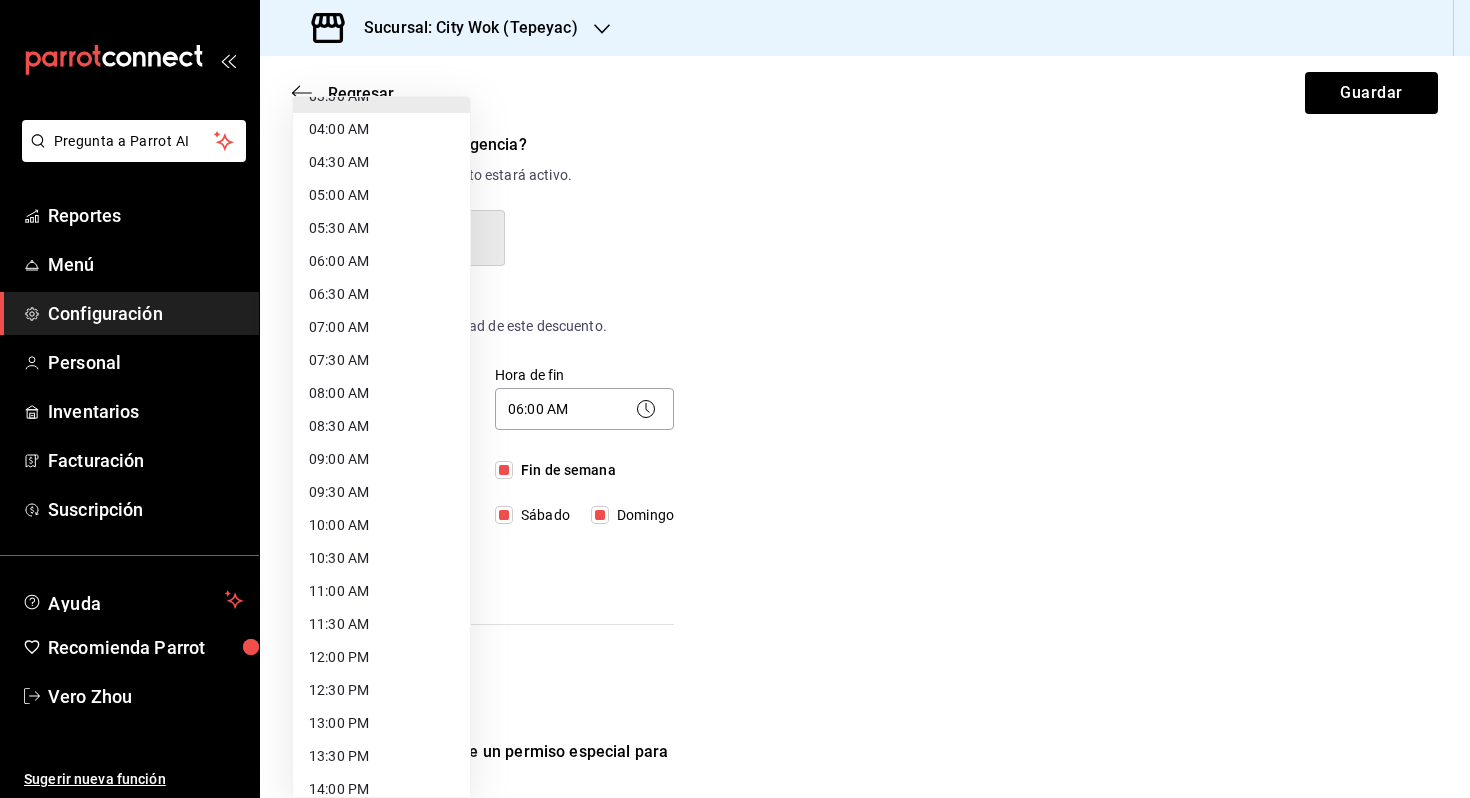 click on "12:30 PM" at bounding box center (381, 690) 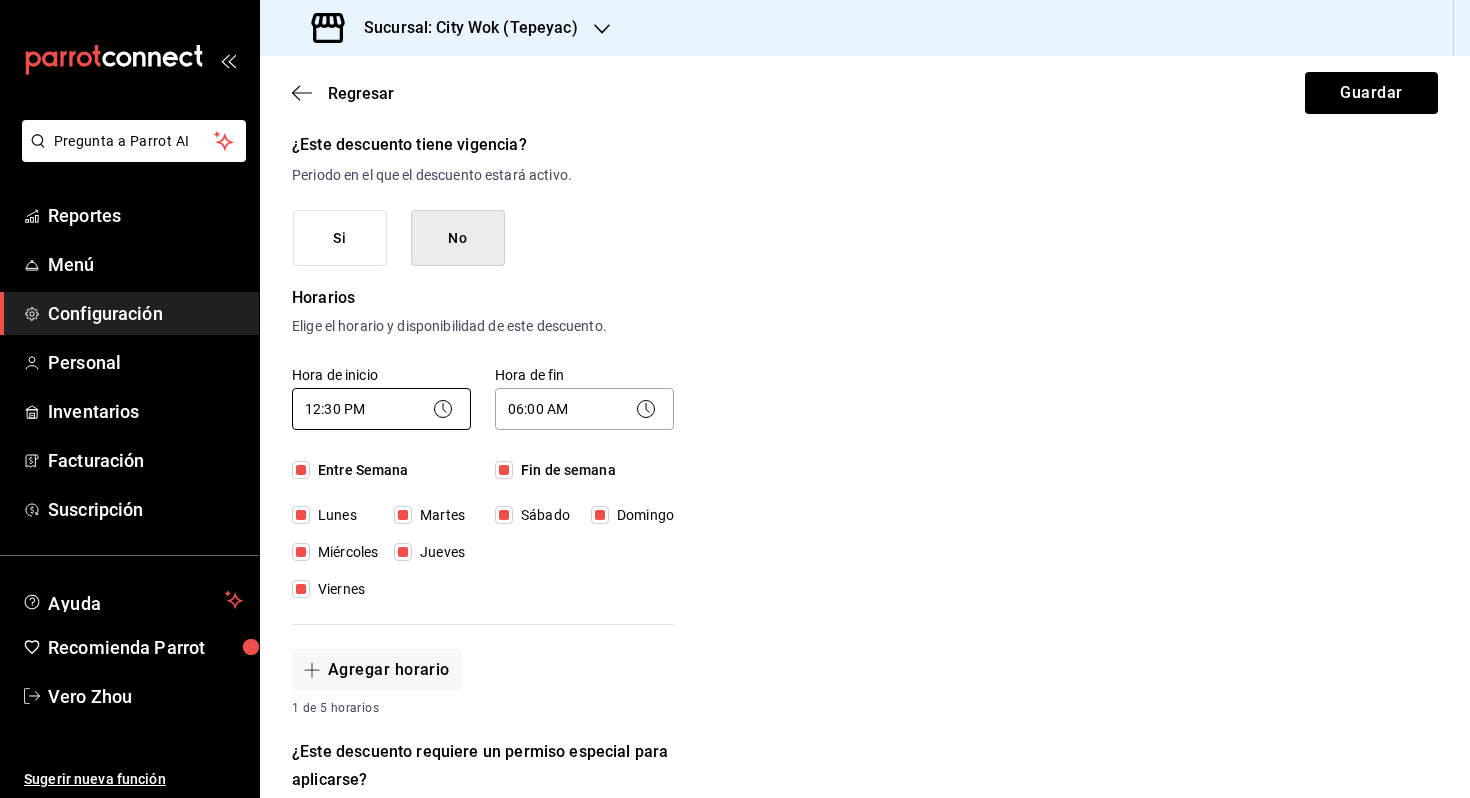 click on "Pregunta a Parrot AI Reportes   Menú   Configuración   Personal   Inventarios   Facturación   Suscripción   Ayuda Recomienda Parrot   Vero Zhou   Sugerir nueva función   Sucursal: City Wok ([CITY]) Regresar Guardar Nuevo descuento ¿Dónde se aplicará el descuento? Orden completa ORDER ¿Cómo se va a llamar? Descuento Locatario Ingresa una descripción (opcional) [CITY] ¿Este descuento tiene vigencia? Periodo en el que el descuento estará activo. Si No Horarios Elige el horario y disponibilidad de este descuento. Hora de inicio 12:30 PM 12:30 Entre Semana Lunes Martes Miércoles Jueves Viernes Hora de fin 06:00 AM 06:00 Fin de semana Sábado Domingo Agregar horario 1 de 5 horarios ¿Este descuento requiere un permiso especial para aplicarse? Solo los usuarios con el permiso de "Aplicar descuento" podrán usar este descuento en el Punto de Venta. Si No ¿Quieres que el usuario defina el valor del descuento en el Punto de Venta? Si No ¿Cómo se aplicará el descuento? Porcentaje Cantidad Cantidad" at bounding box center [735, 399] 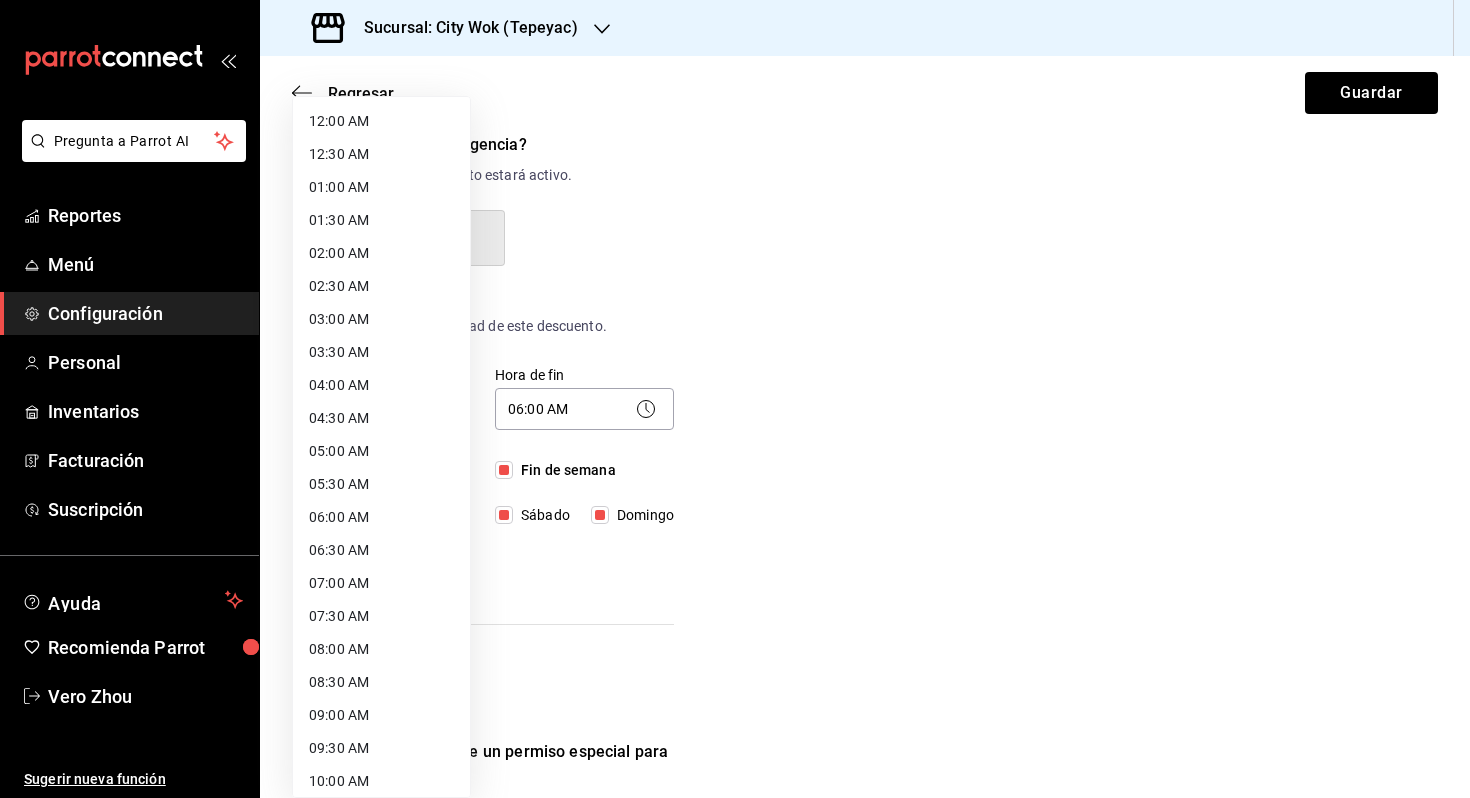 scroll, scrollTop: 499, scrollLeft: 0, axis: vertical 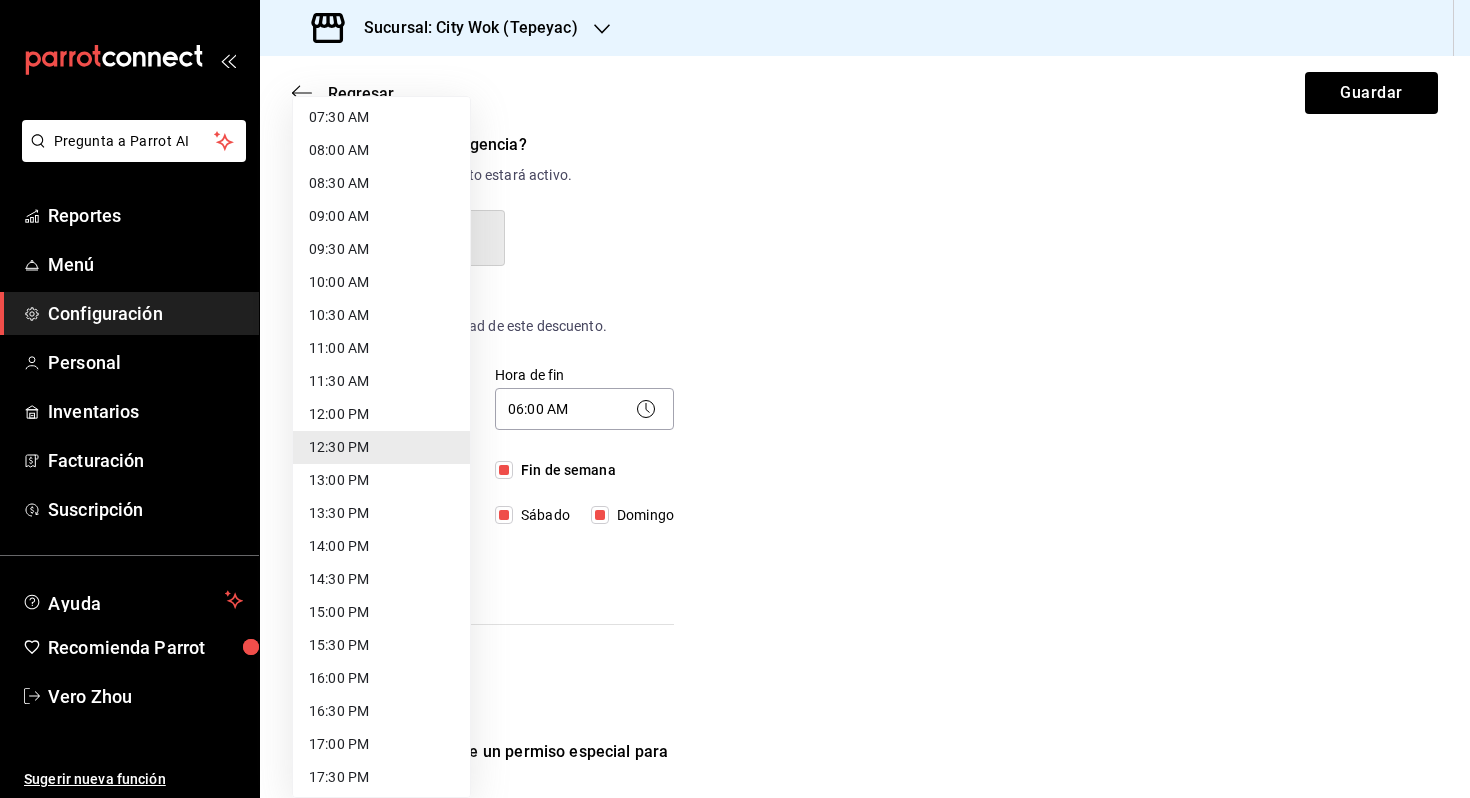 click on "12:00 PM" at bounding box center (381, 414) 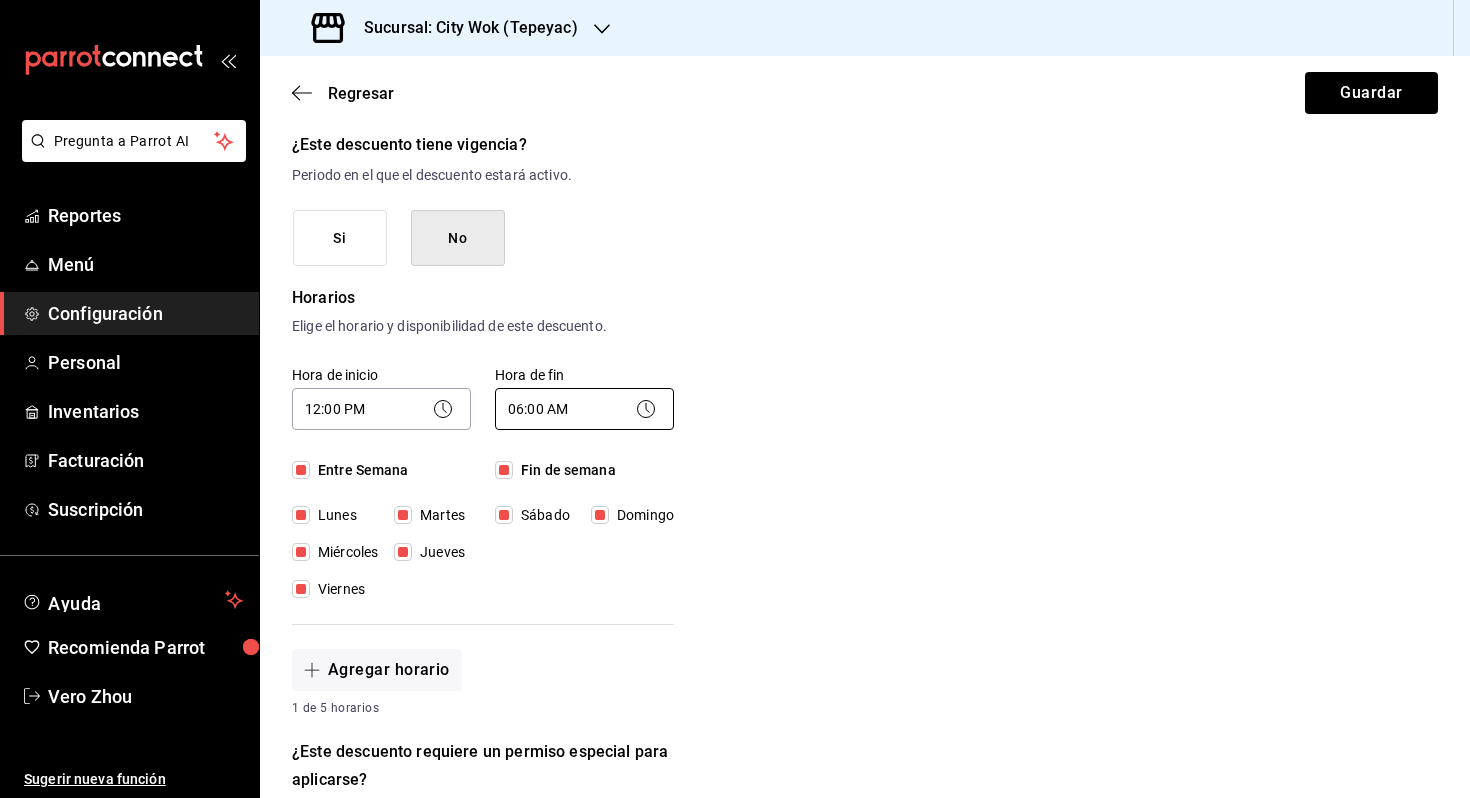 click on "Pregunta a Parrot AI Reportes   Menú   Configuración   Personal   Inventarios   Facturación   Suscripción   Ayuda Recomienda Parrot   Vero Zhou   Sugerir nueva función   Sucursal: City Wok ([CITY]) Regresar Guardar Nuevo descuento ¿Dónde se aplicará el descuento? Orden completa ORDER ¿Cómo se va a llamar? Descuento Locatario Ingresa una descripción (opcional) [CITY] ¿Este descuento tiene vigencia? Periodo en el que el descuento estará activo. Si No Horarios Elige el horario y disponibilidad de este descuento. Hora de inicio 12:00 PM 12:00 Entre Semana Lunes Martes Miércoles Jueves Viernes Hora de fin 06:00 AM 06:00 Fin de semana Sábado Domingo Agregar horario 1 de 5 horarios ¿Este descuento requiere un permiso especial para aplicarse? Solo los usuarios con el permiso de "Aplicar descuento" podrán usar este descuento en el Punto de Venta. Si No ¿Quieres que el usuario defina el valor del descuento en el Punto de Venta? Si No ¿Cómo se aplicará el descuento? Porcentaje Cantidad Cantidad" at bounding box center (735, 399) 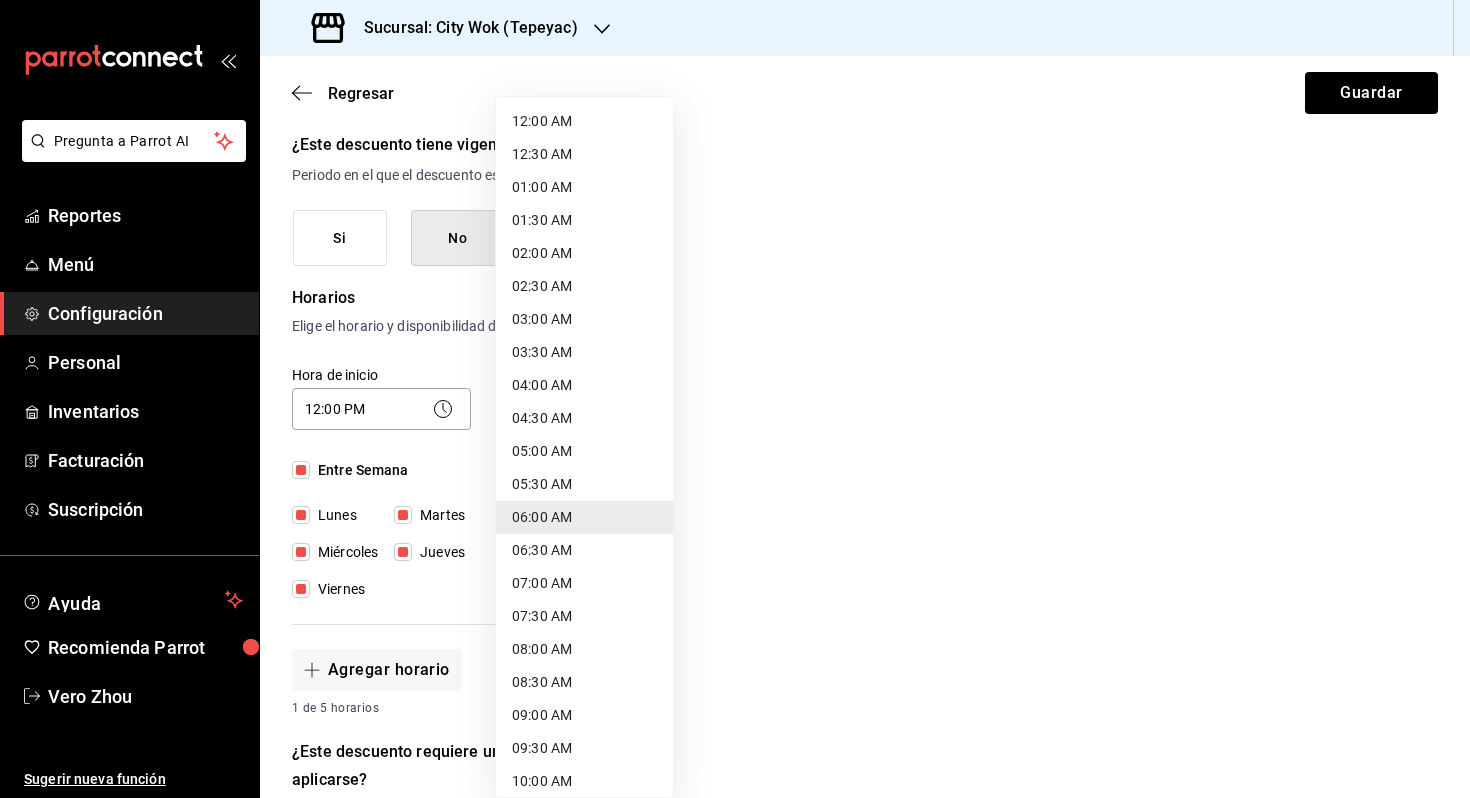 scroll, scrollTop: 933, scrollLeft: 0, axis: vertical 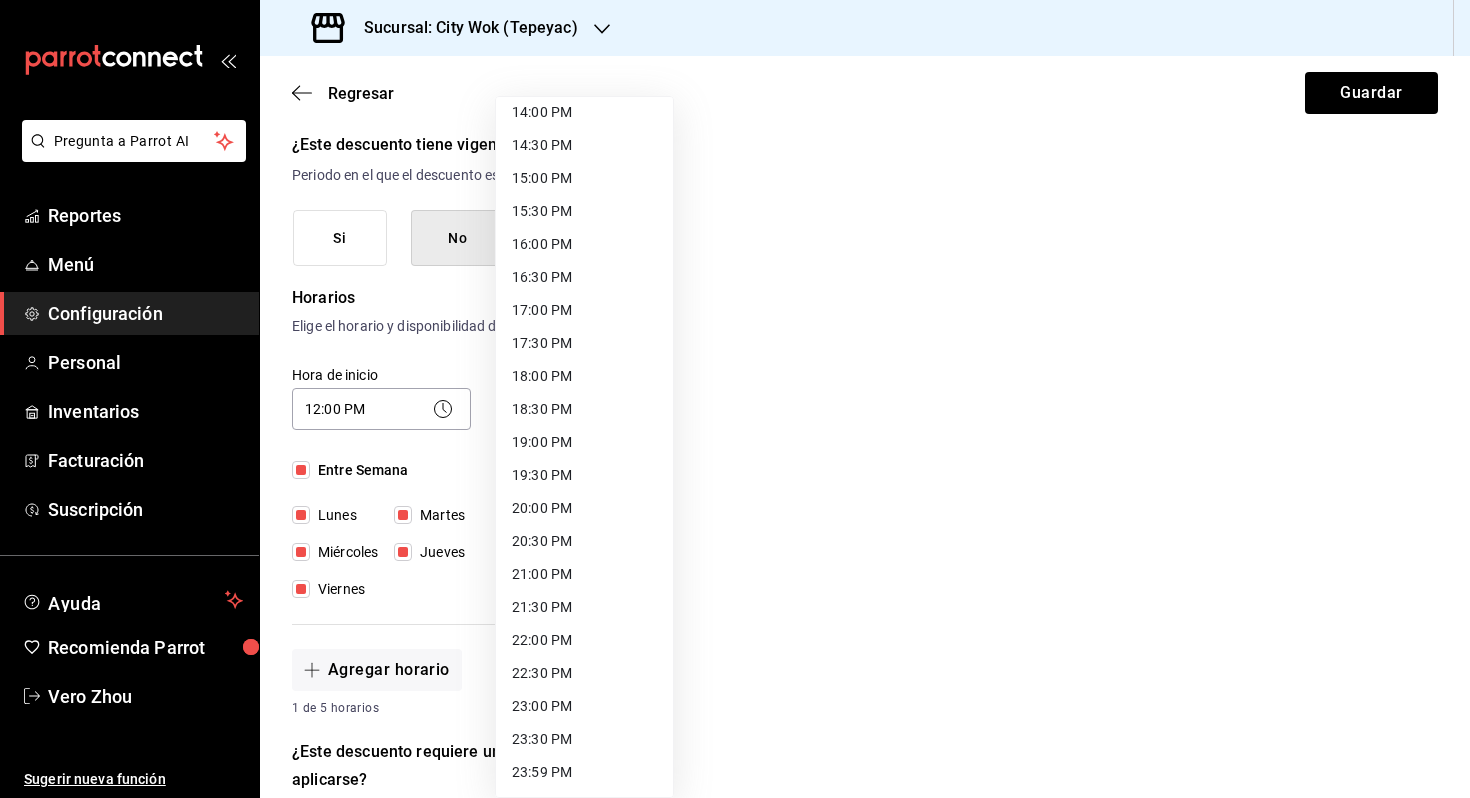 click on "22:30 PM" at bounding box center [584, 673] 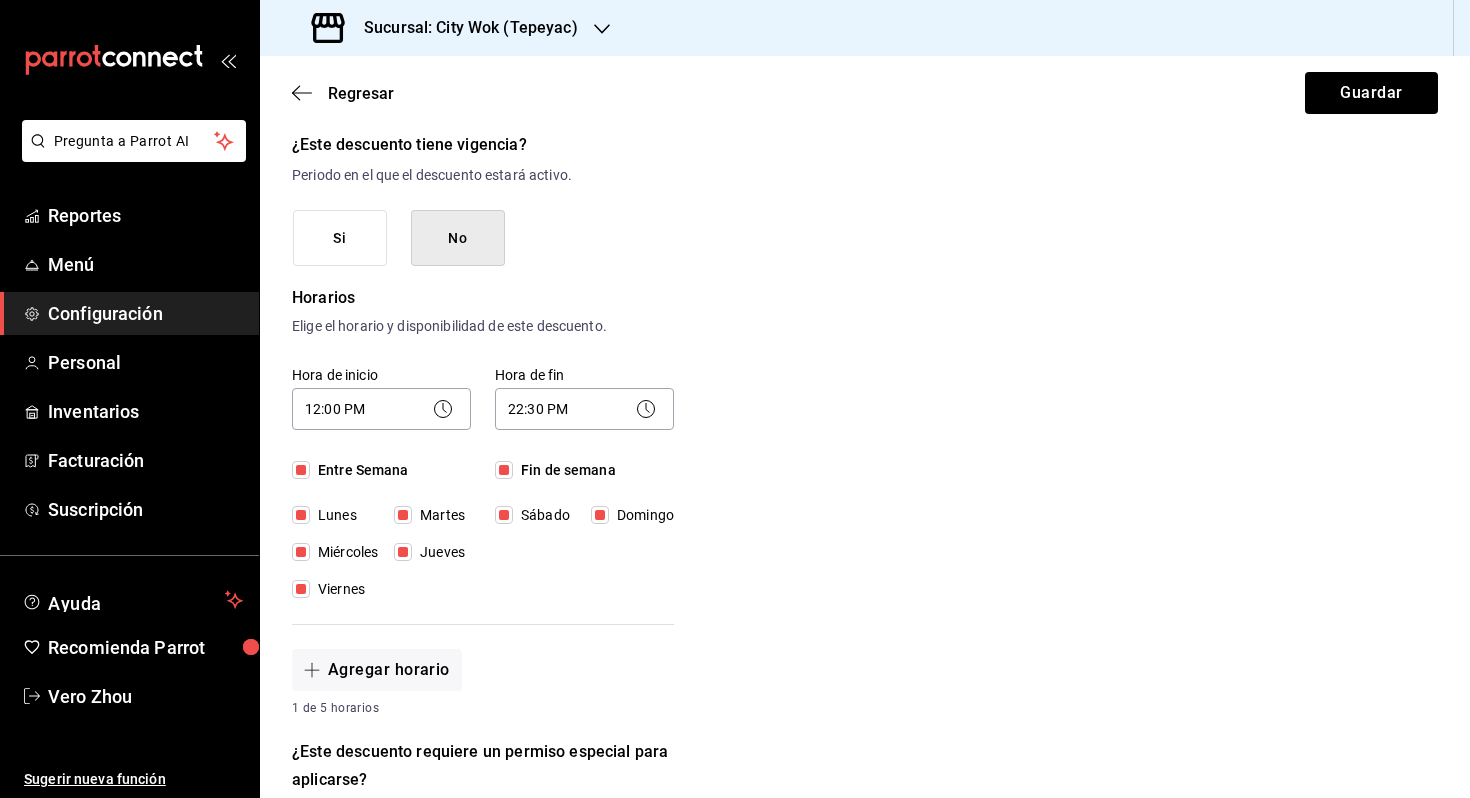 click on "Nuevo descuento ¿Dónde se aplicará el descuento? Orden completa ORDER ¿Cómo se va a llamar? Descuento Locatario Ingresa una descripción (opcional) [CITY] ¿Este descuento tiene vigencia? Periodo en el que el descuento estará activo. Si No Horarios Elige el horario y disponibilidad de este descuento. Hora de inicio 12:00 PM 12:00 Entre Semana Lunes Martes Miércoles Jueves Viernes Hora de fin 22:30 PM 22:30 Fin de semana Sábado Domingo Agregar horario 1 de 5 horarios ¿Este descuento requiere un permiso especial para aplicarse? Solo los usuarios con el permiso de "Aplicar descuento" podrán usar este descuento en el Punto de Venta. Si No ¿Quieres que el usuario defina el valor del descuento en el Punto de Venta? Si eliges "Sí", el usuario podrá escribir la cantidad o porcentaje al aplicarlo. Si eliges "No", deberás definirlo desde aquí. Si No ¿Cómo se aplicará el descuento? Elige si el descuento será un porcentaje sobre el total o una cantidad fija. Porcentaje Cantidad Cantidad $10.00" at bounding box center [865, 651] 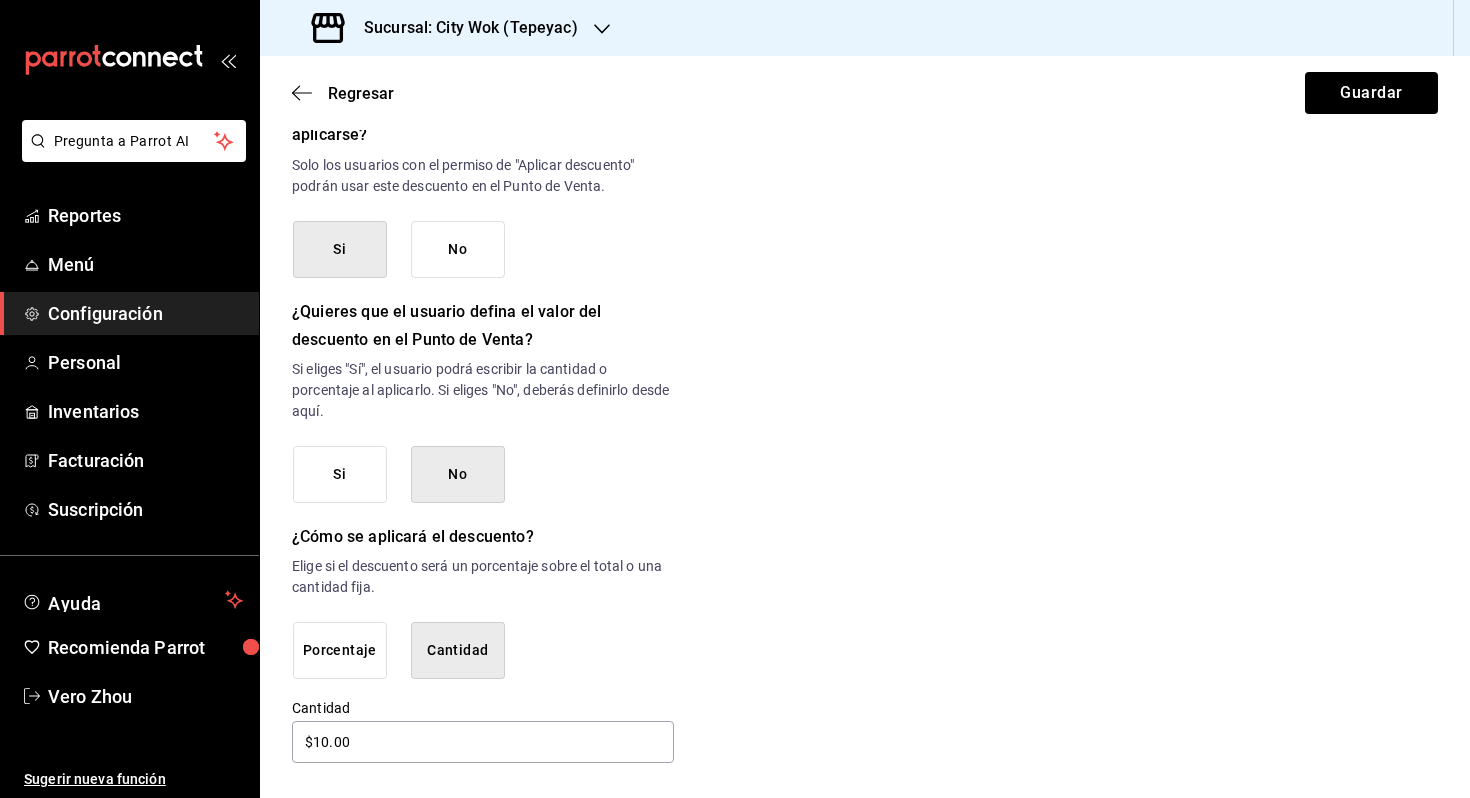 scroll, scrollTop: 0, scrollLeft: 0, axis: both 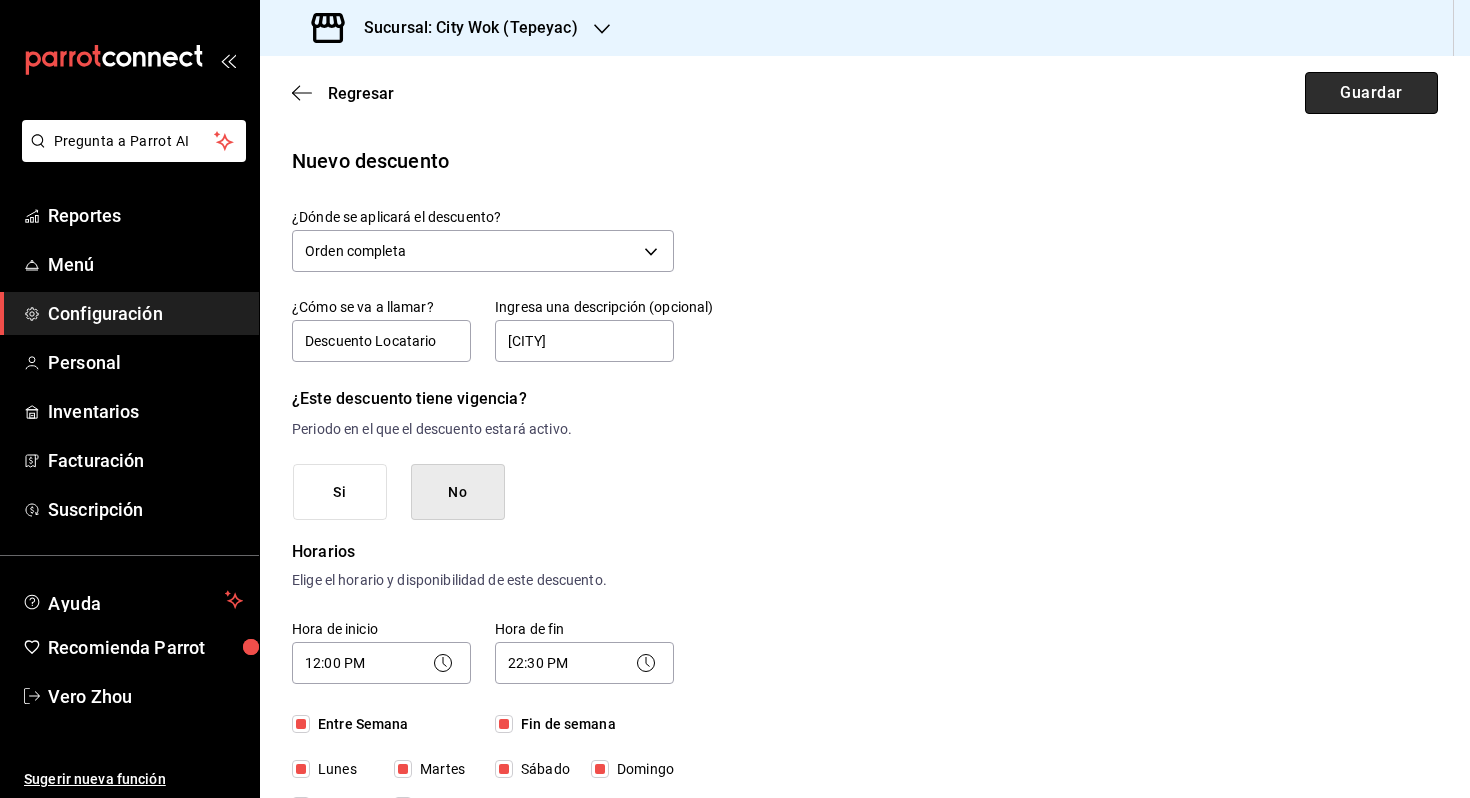 click on "Guardar" at bounding box center [1371, 93] 